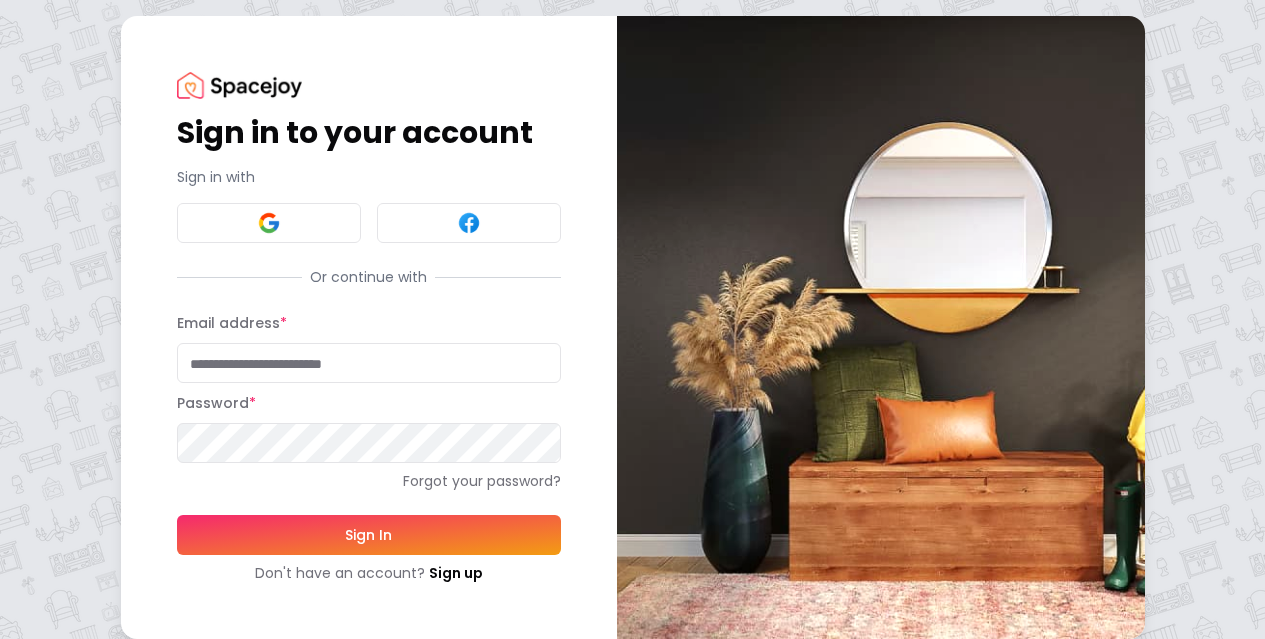 scroll, scrollTop: 0, scrollLeft: 0, axis: both 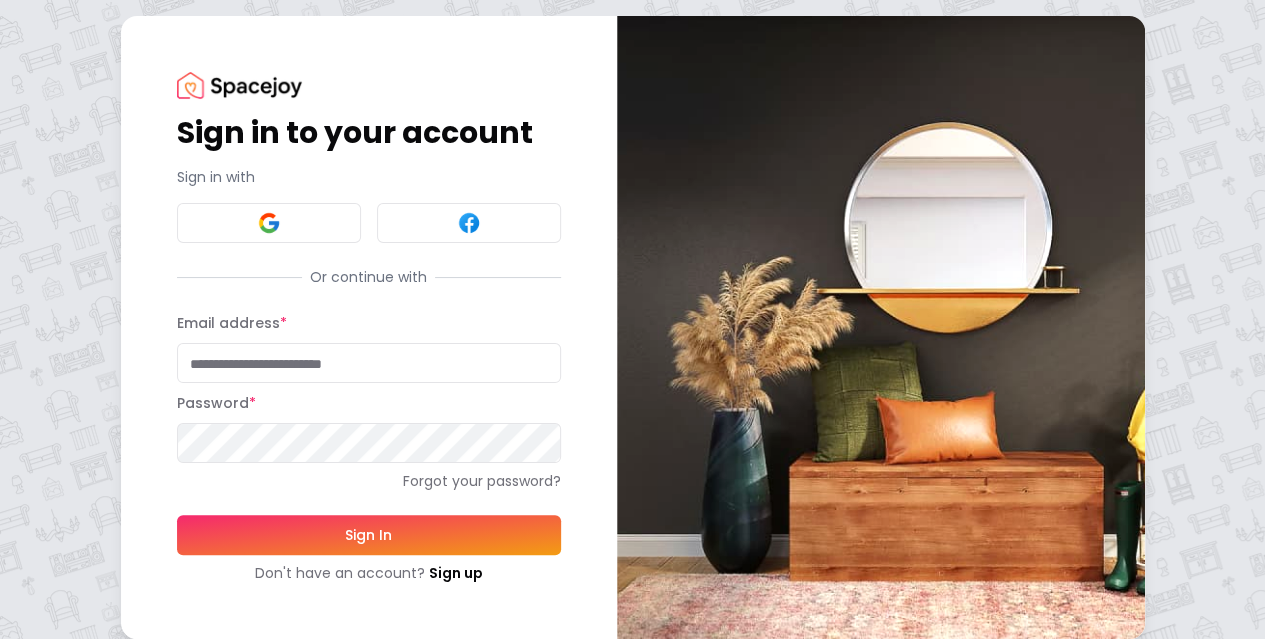 click on "Email address  *" at bounding box center [369, 363] 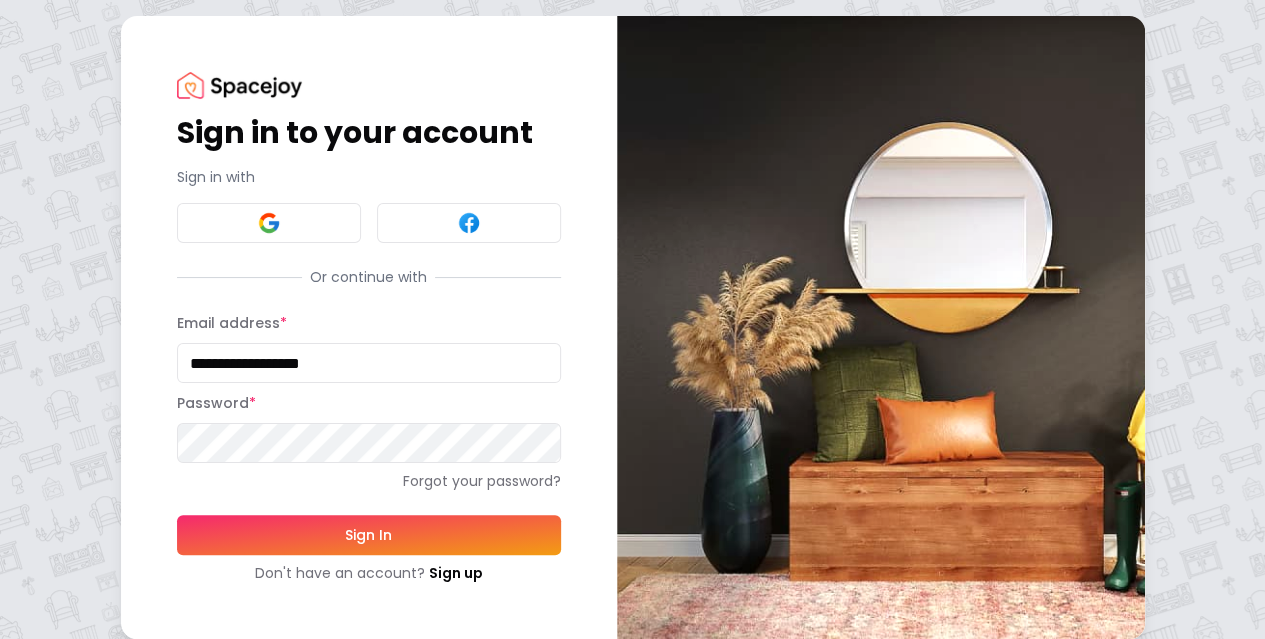 type on "**********" 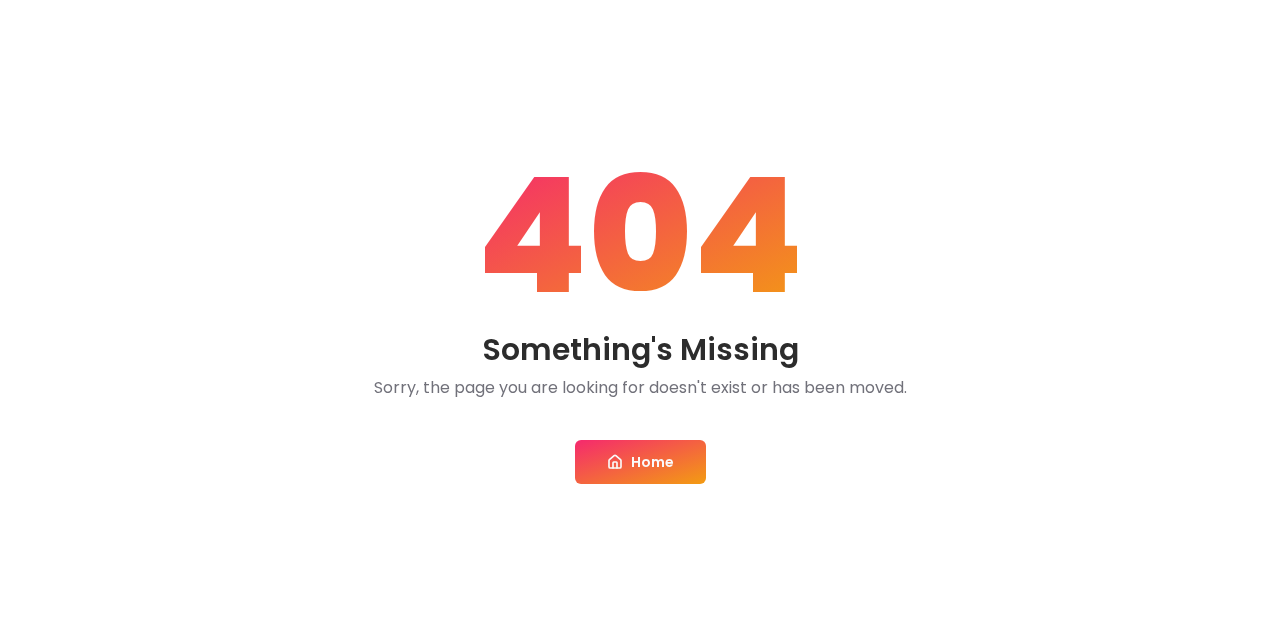 scroll, scrollTop: 0, scrollLeft: 0, axis: both 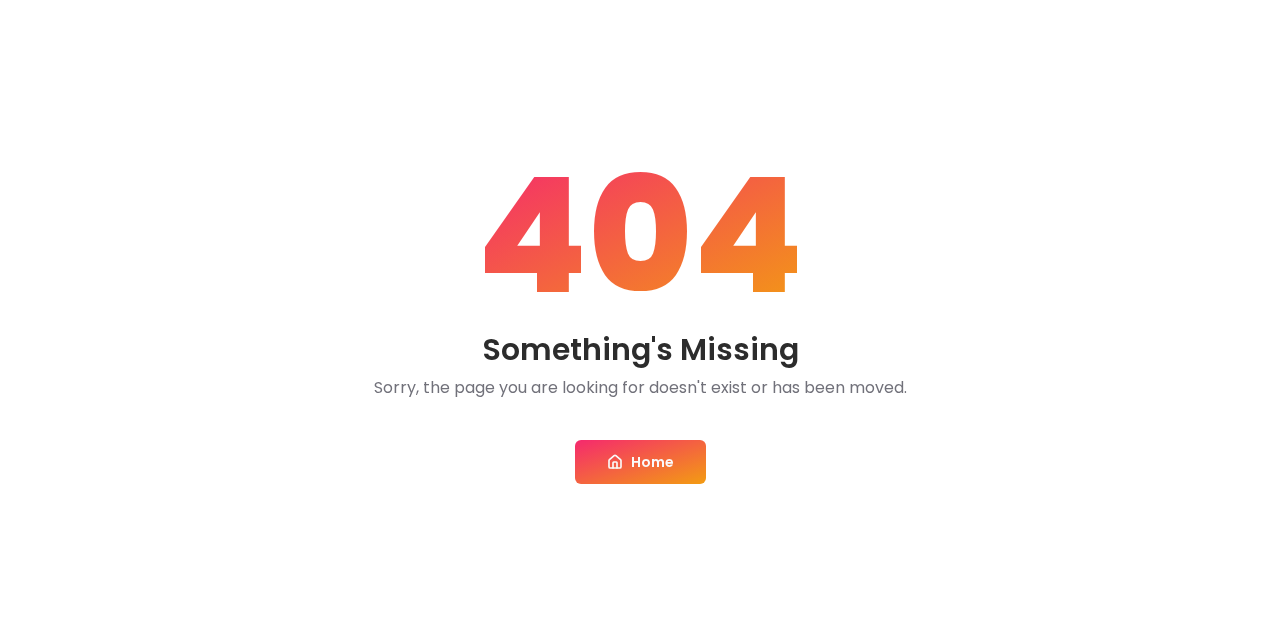 click on "Home" at bounding box center [640, 462] 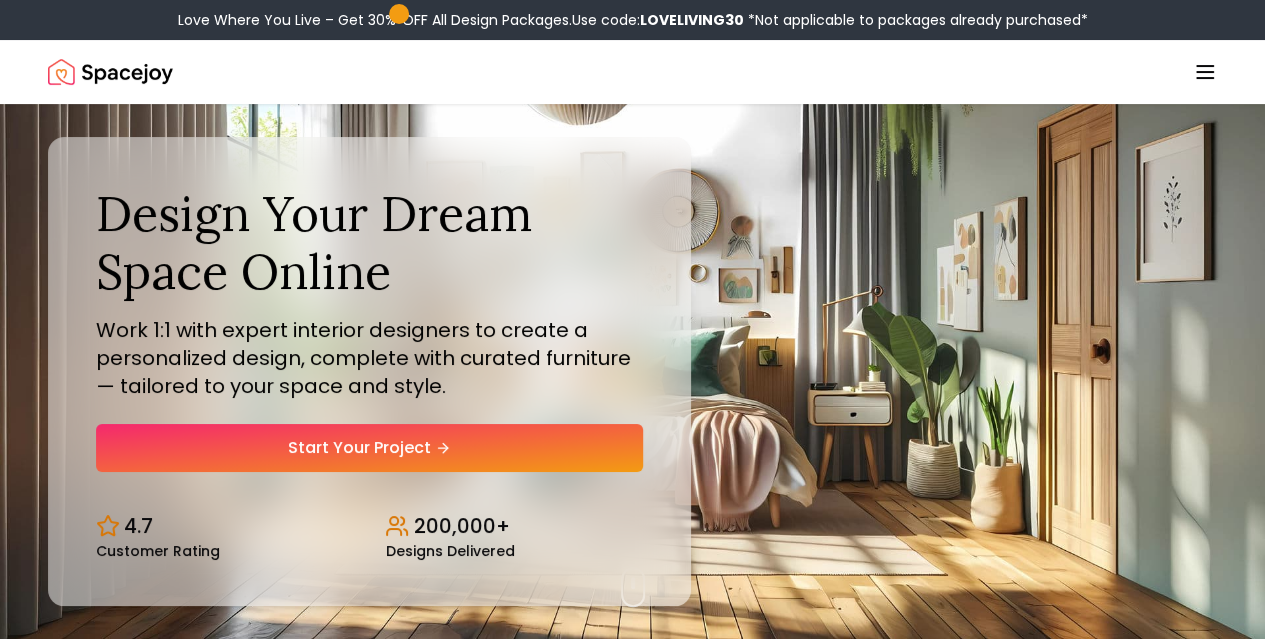 click on "Love Where You Live – Get 30% OFF All Design Packages.  Use code:  LOVELIVING30   *Not applicable to packages already purchased* Spacejoy How It Works   Design Portfolio   Pricing Shop Search Start Your Project   [FIRST] [LAST] Design Your Dream Space Online Work 1:1 with expert interior designers to create a personalized design, complete with curated furniture — tailored to your space and style. Start Your Project   4.7 Customer Rating 200,000+ Designs Delivered Design Your Dream Space Online Work 1:1 with expert interior designers to create a personalized design, complete with curated furniture — tailored to your space and style. Start Your Project   4.7 Customer Rating 200,000+ Designs Delivered Summer Design Sale Get 25% OFF on all Design Packages Get Started   Mid-Summer Style Event Up to 60% OFF on Furniture & Decor Shop Now   Get Matched with Expert Interior Designers Online! [FIRST] [LAST] Designer [FIRST] [LAST] Designer [FIRST] [LAST] Designer [FIRST] [LAST] Designer" at bounding box center [632, 5840] 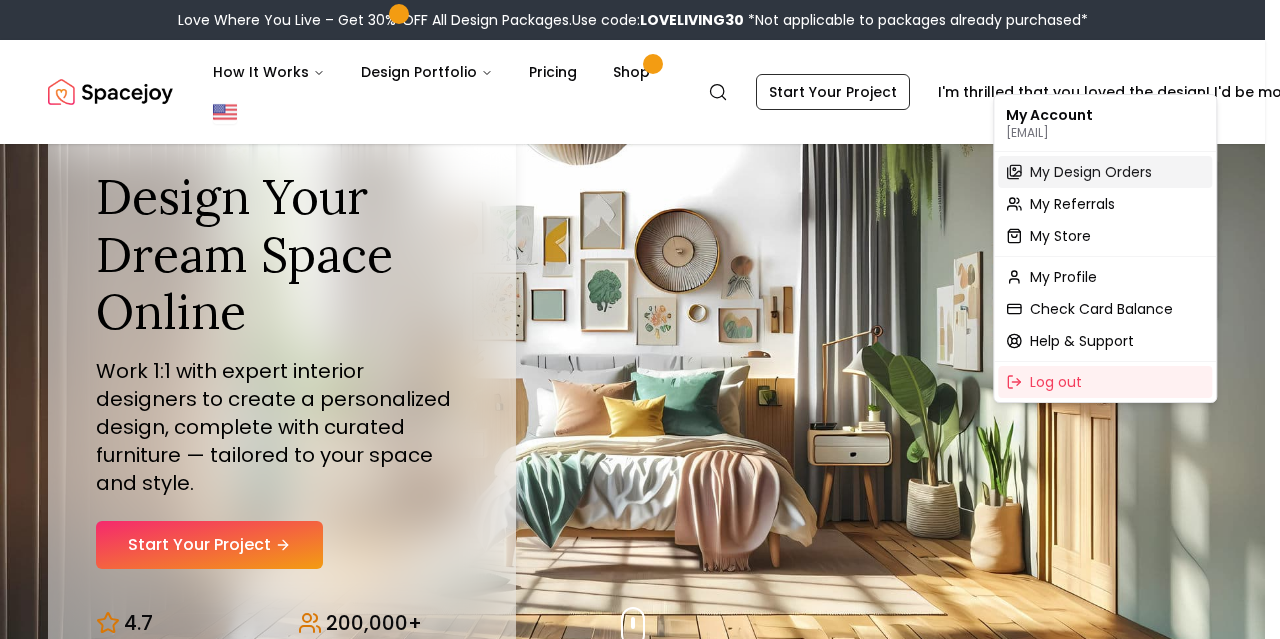 click on "My Design Orders" at bounding box center [1091, 172] 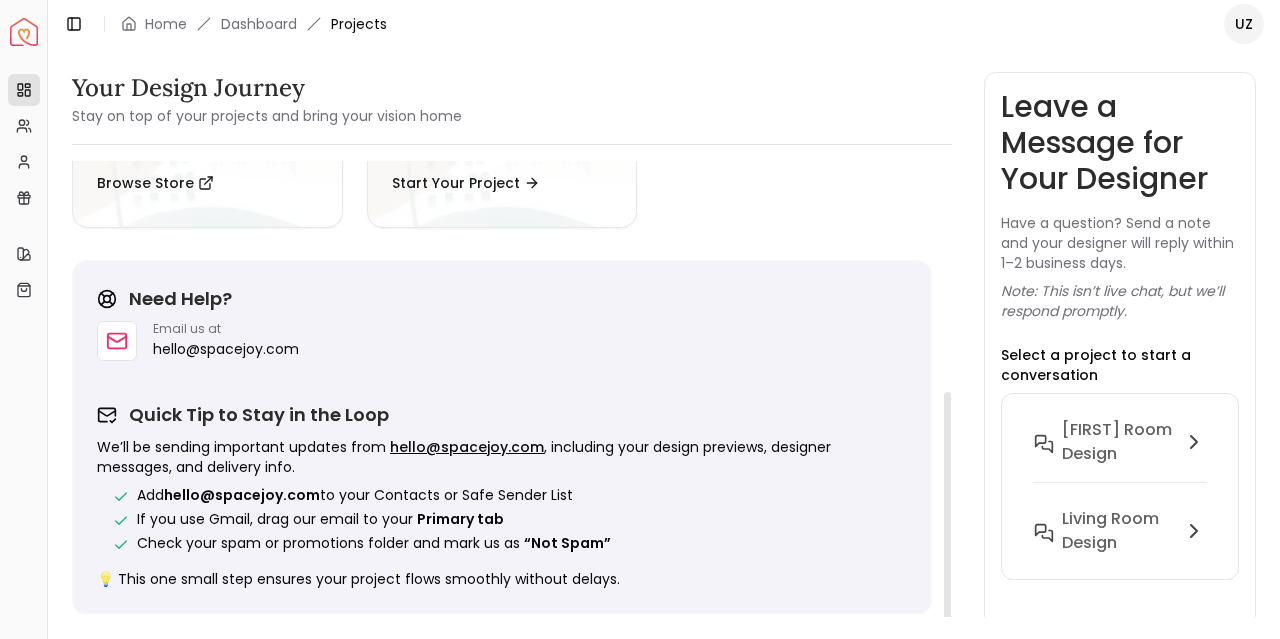 scroll, scrollTop: 0, scrollLeft: 0, axis: both 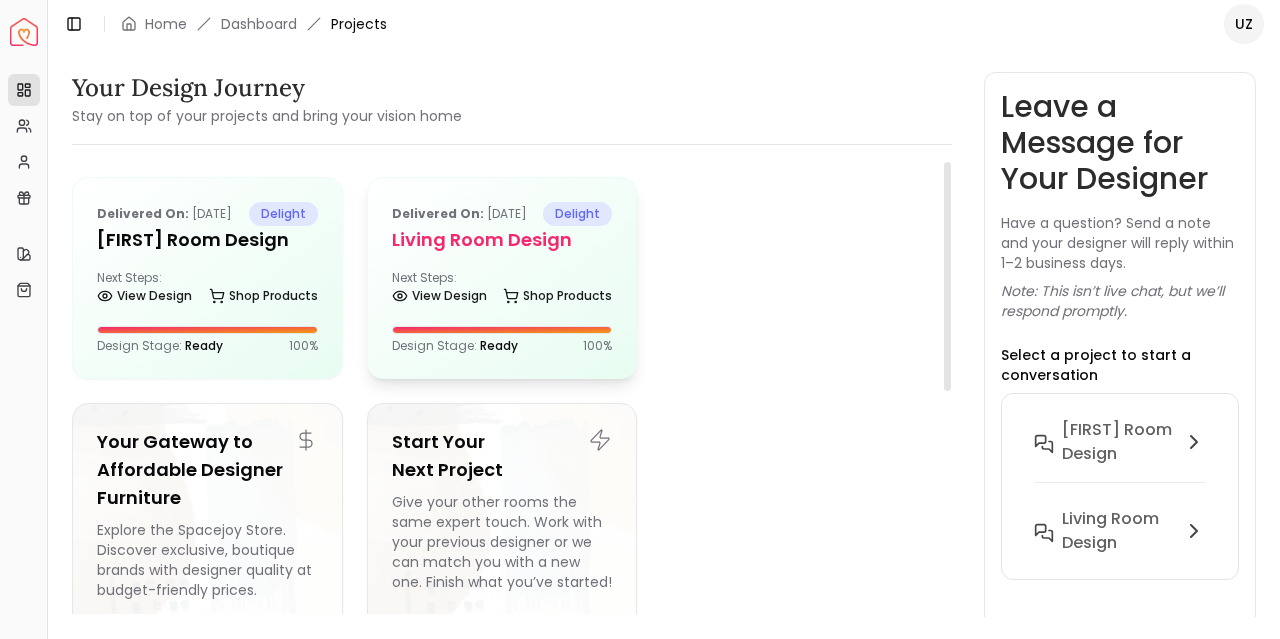 click on "Living Room Design" at bounding box center [502, 240] 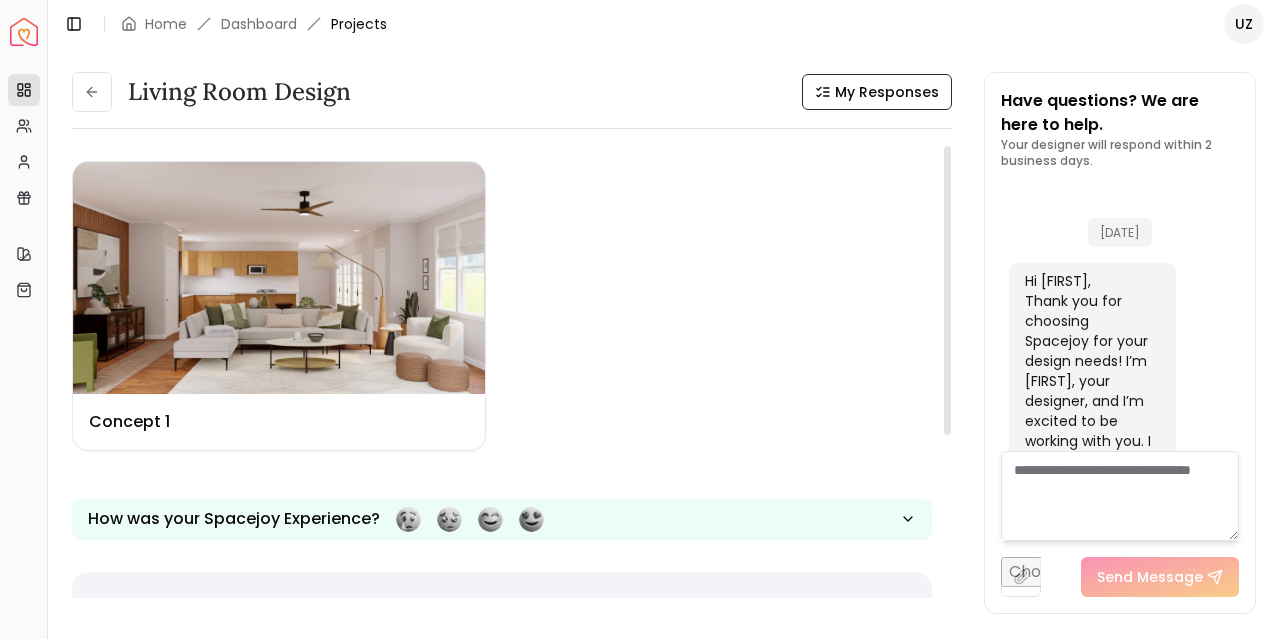 scroll, scrollTop: 2368, scrollLeft: 0, axis: vertical 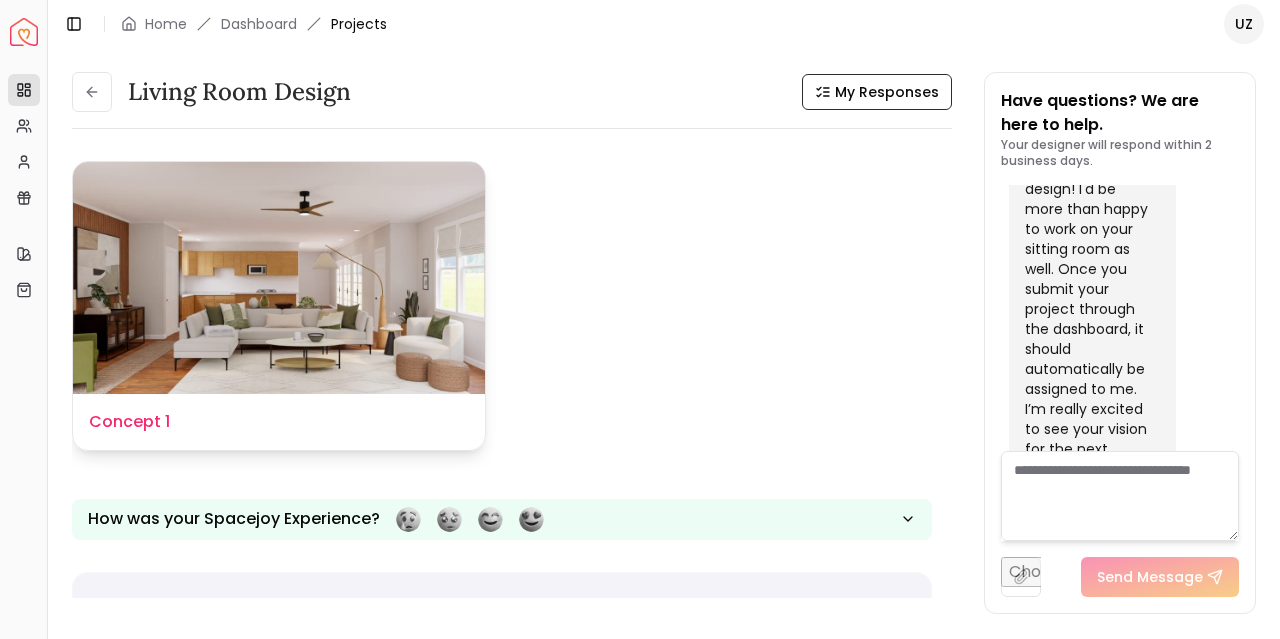 click at bounding box center (92, 92) 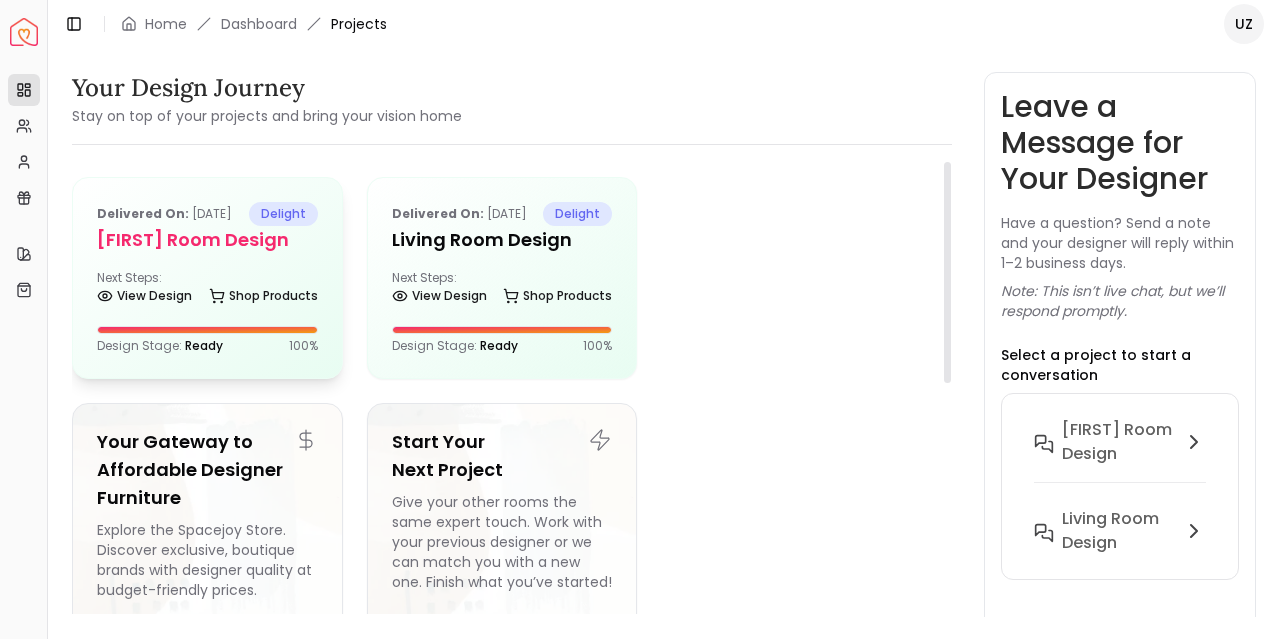 click on "[FIRST] Room Design" at bounding box center [207, 240] 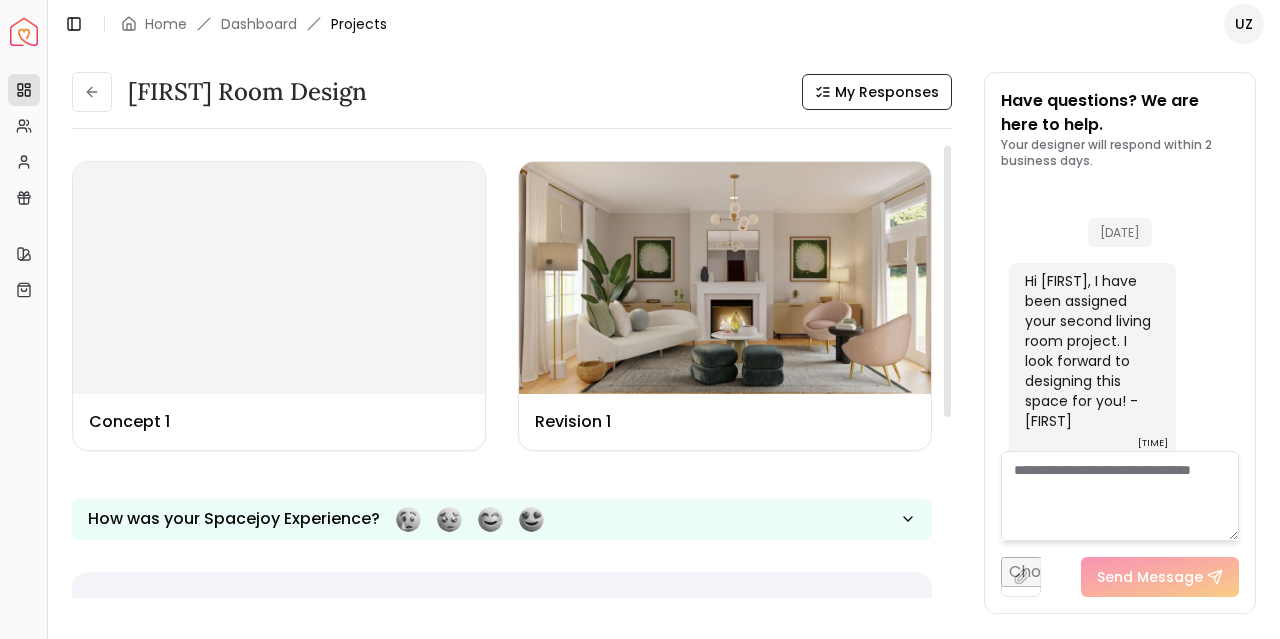 scroll, scrollTop: 776, scrollLeft: 0, axis: vertical 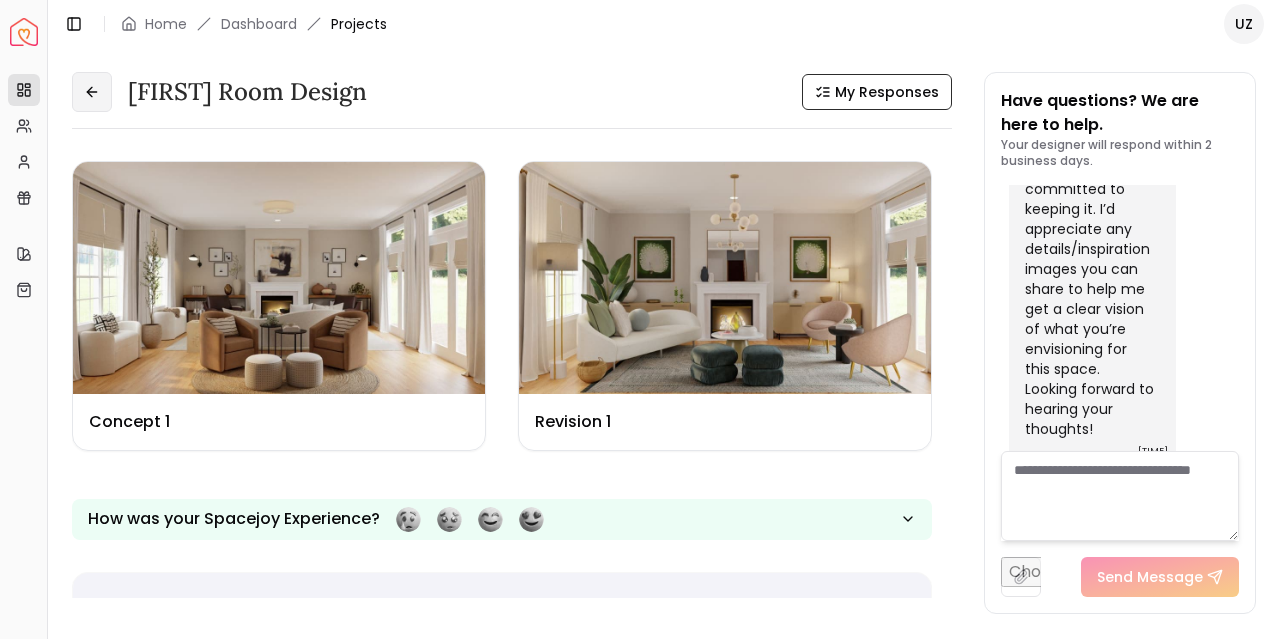 click 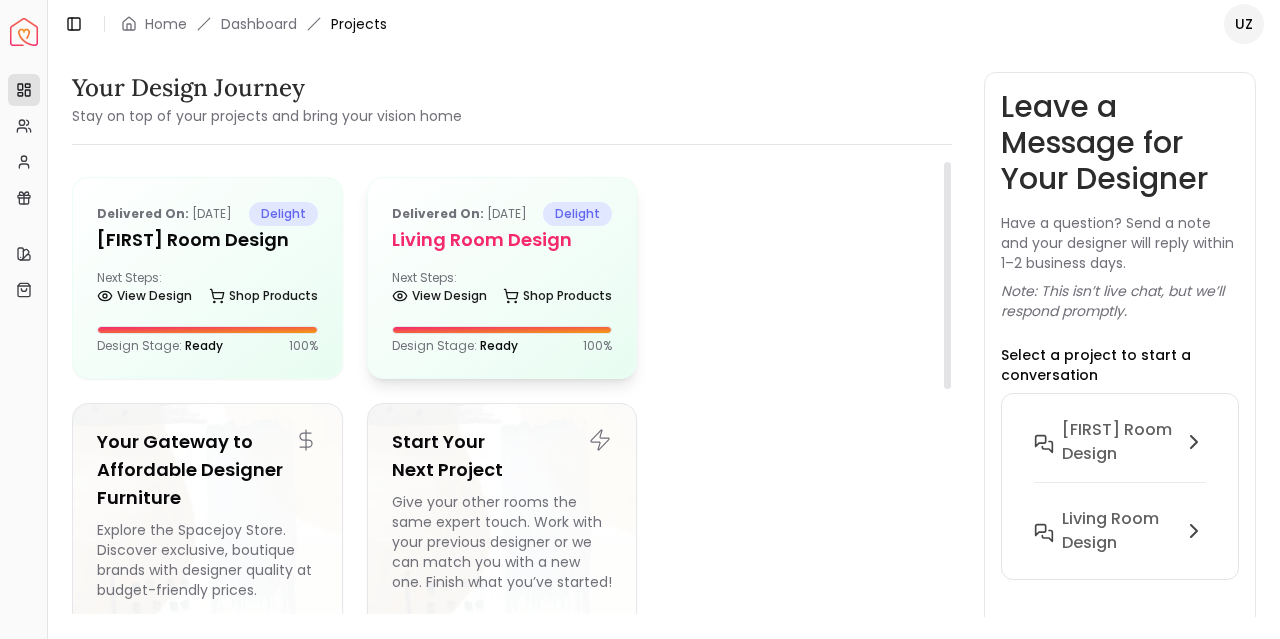 click on "Delivered on:   [DATE] delight Living Room Design Next Steps: View Design Shop Products Design Stage:   Ready 100 %" at bounding box center (502, 278) 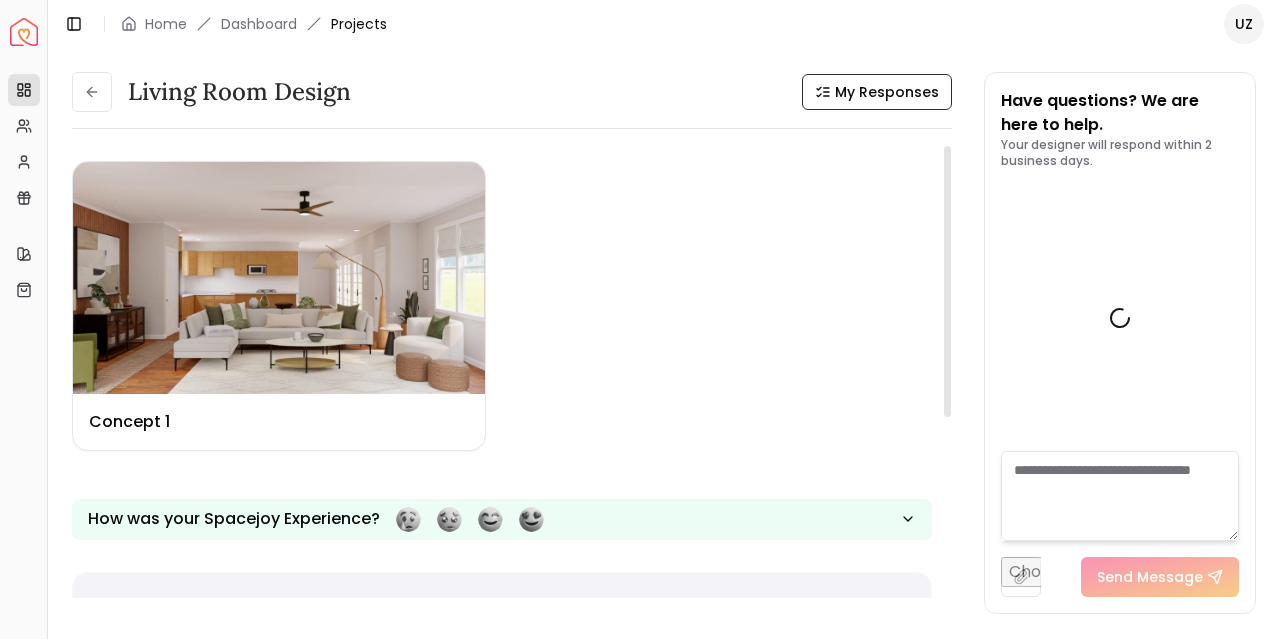 scroll, scrollTop: 2368, scrollLeft: 0, axis: vertical 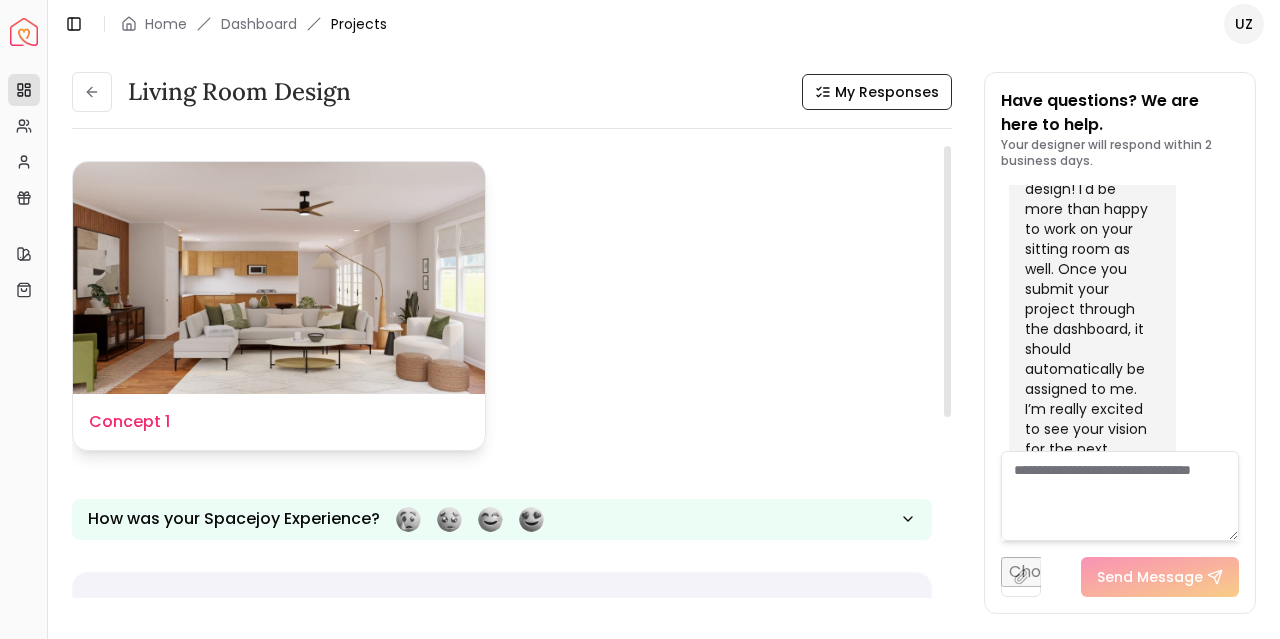click at bounding box center (279, 278) 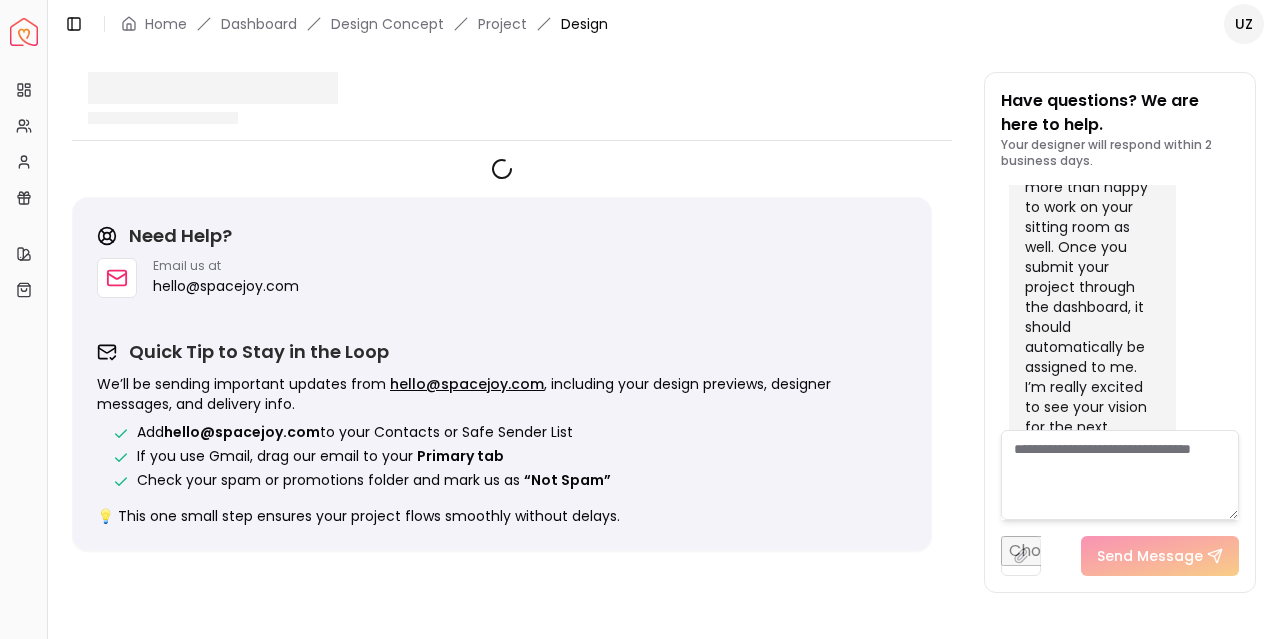 scroll, scrollTop: 2352, scrollLeft: 0, axis: vertical 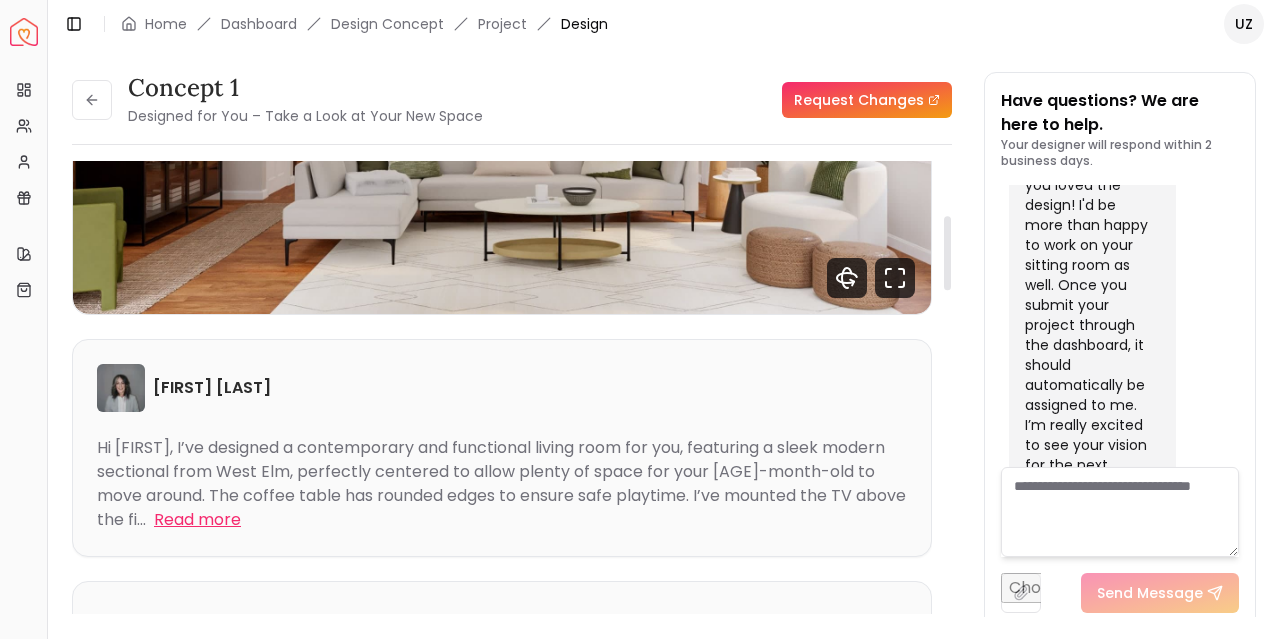 click on "Read more" at bounding box center [197, 520] 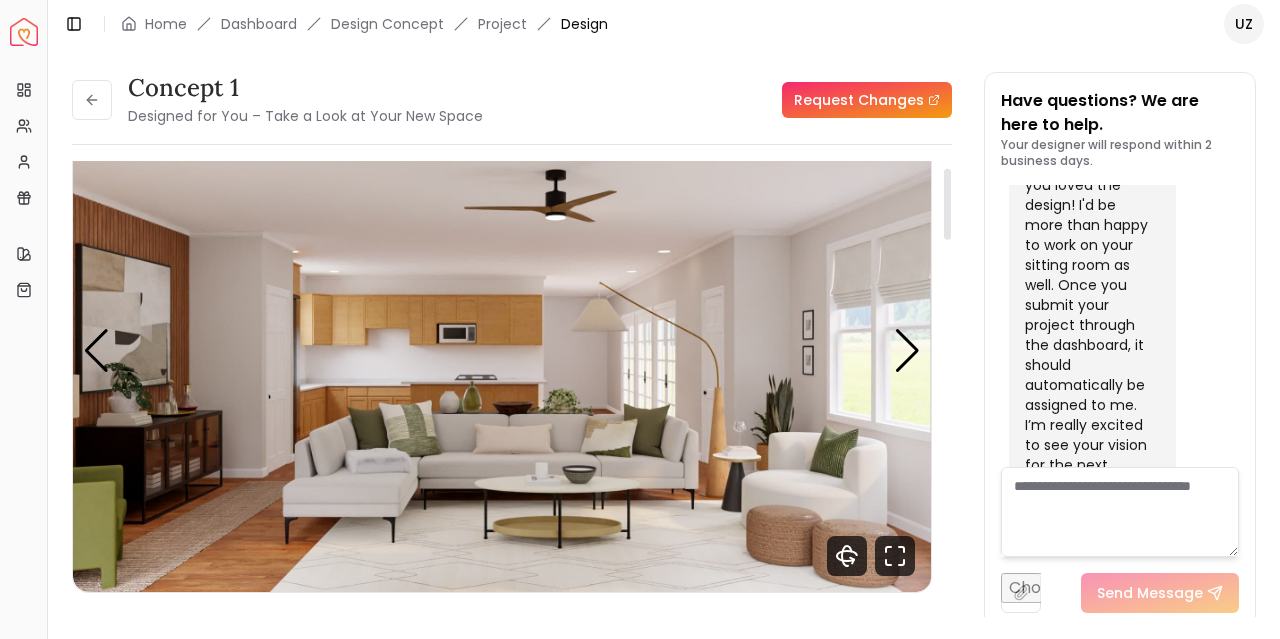 scroll, scrollTop: 0, scrollLeft: 0, axis: both 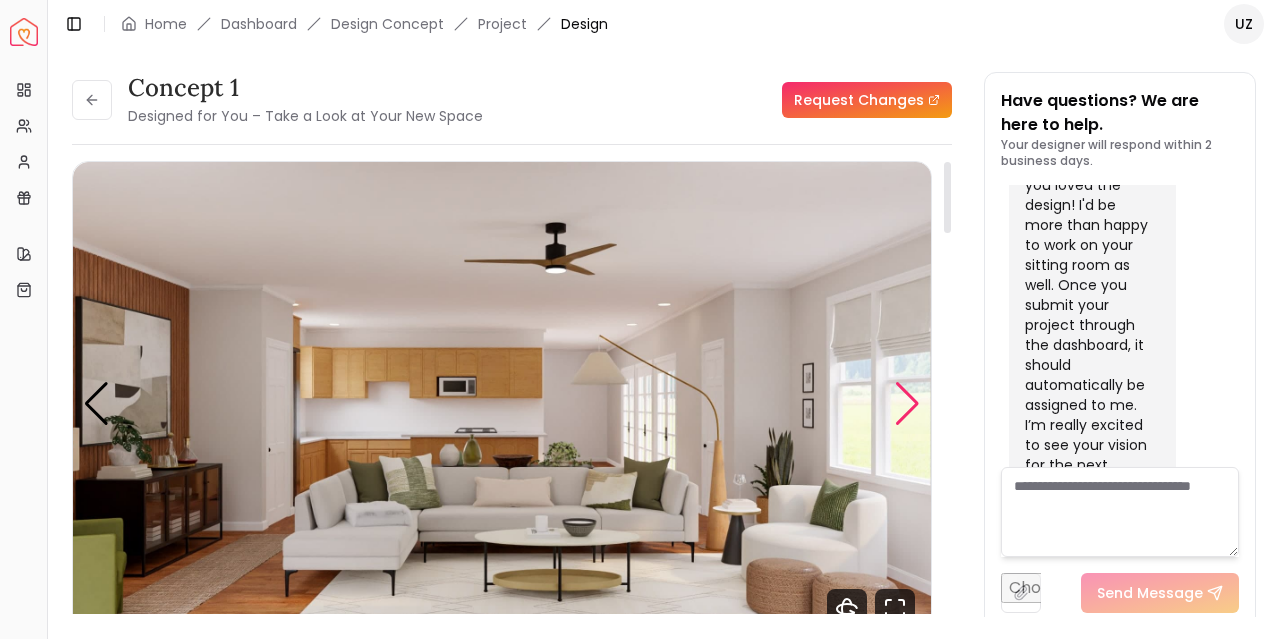 click at bounding box center [907, 404] 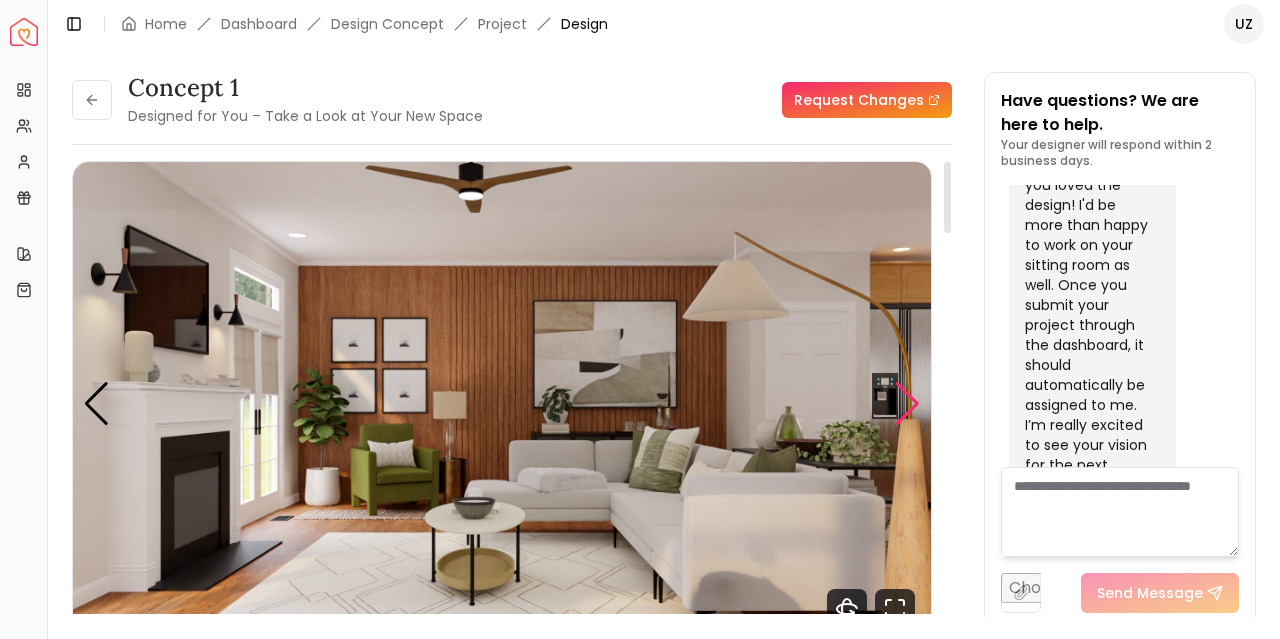 click at bounding box center (907, 404) 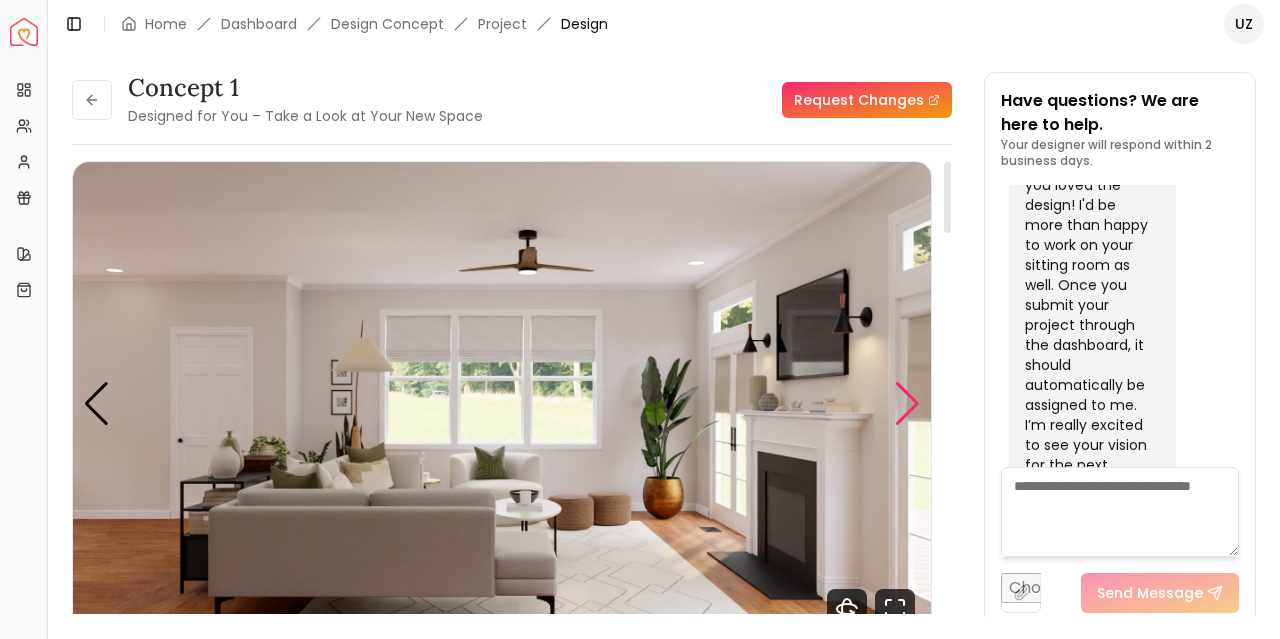 click at bounding box center (907, 404) 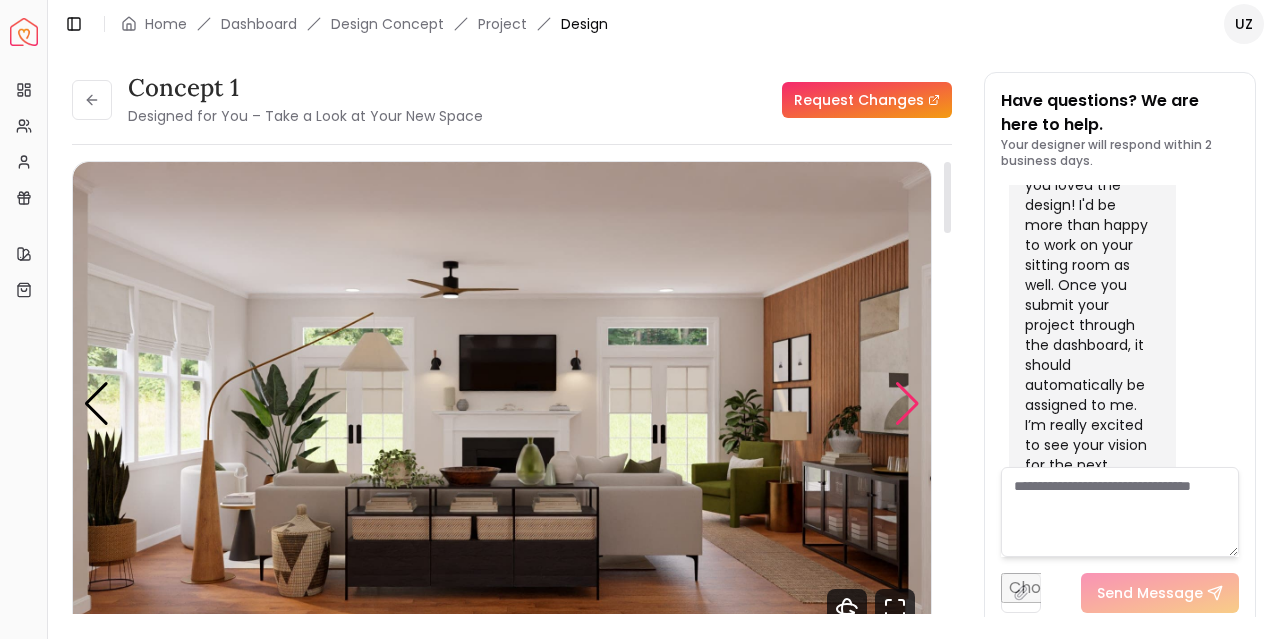 click at bounding box center [907, 404] 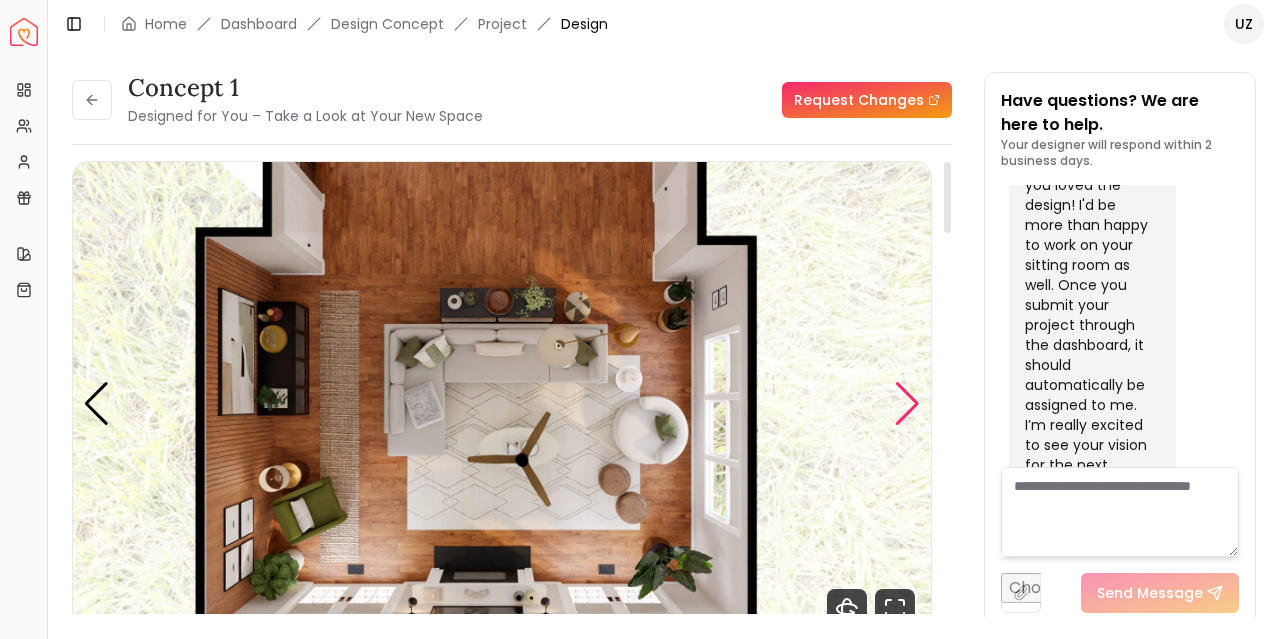 click at bounding box center (907, 404) 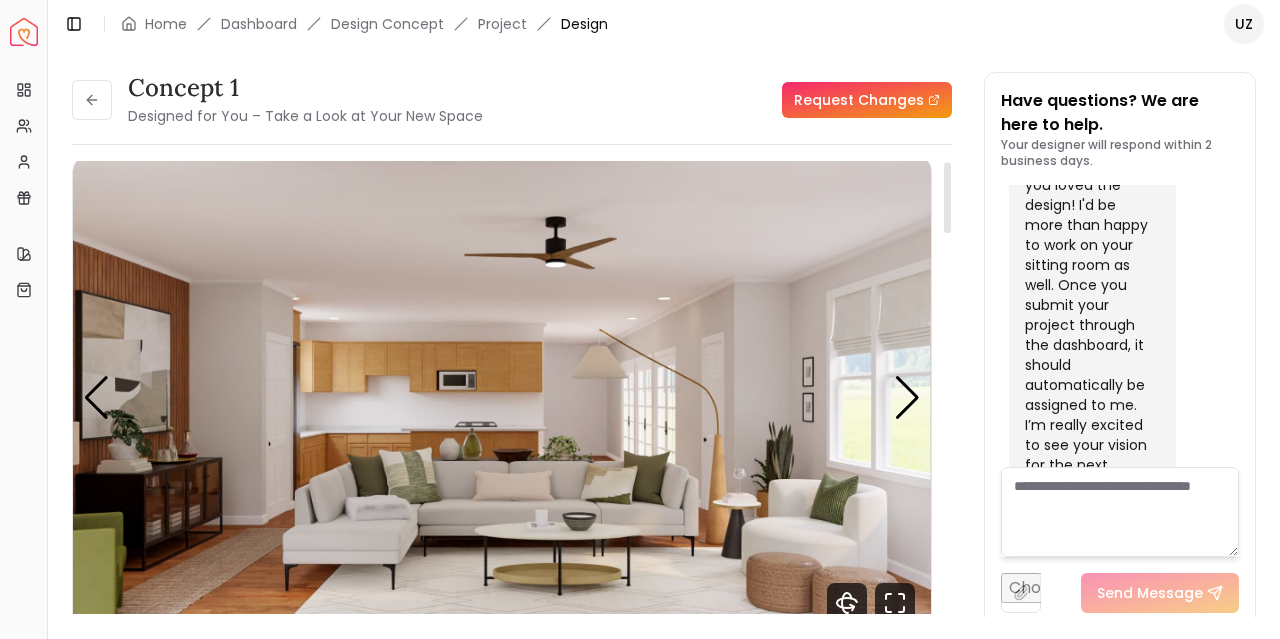 scroll, scrollTop: 0, scrollLeft: 0, axis: both 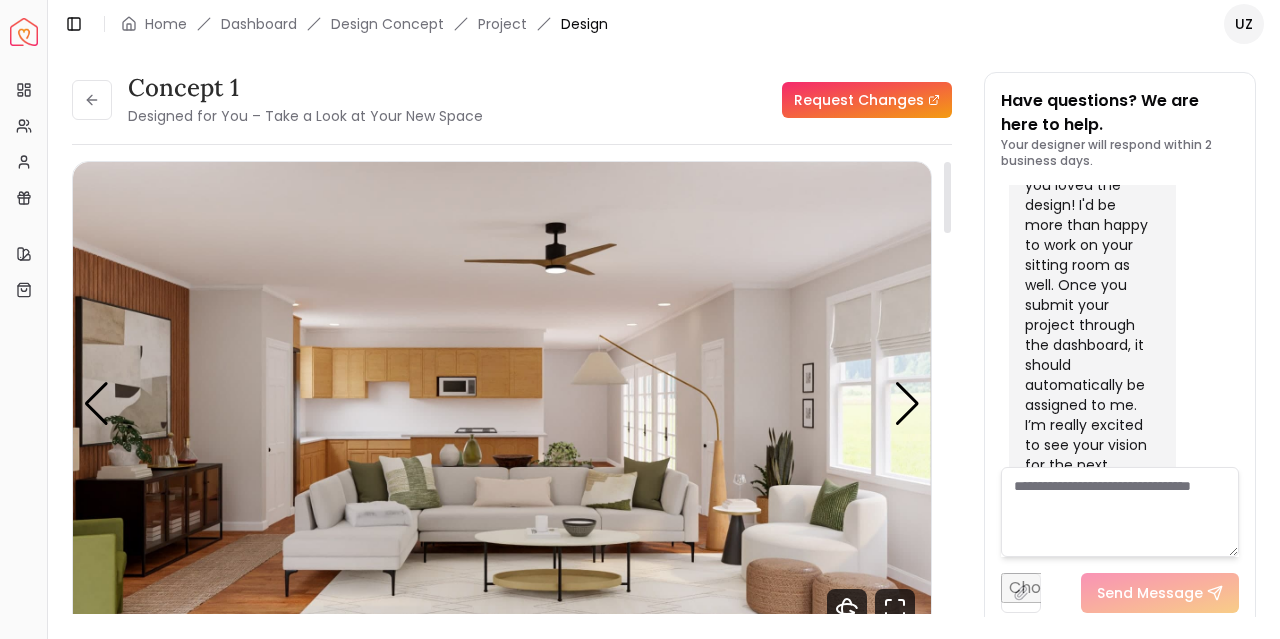 drag, startPoint x: 538, startPoint y: 320, endPoint x: 991, endPoint y: 480, distance: 480.42584 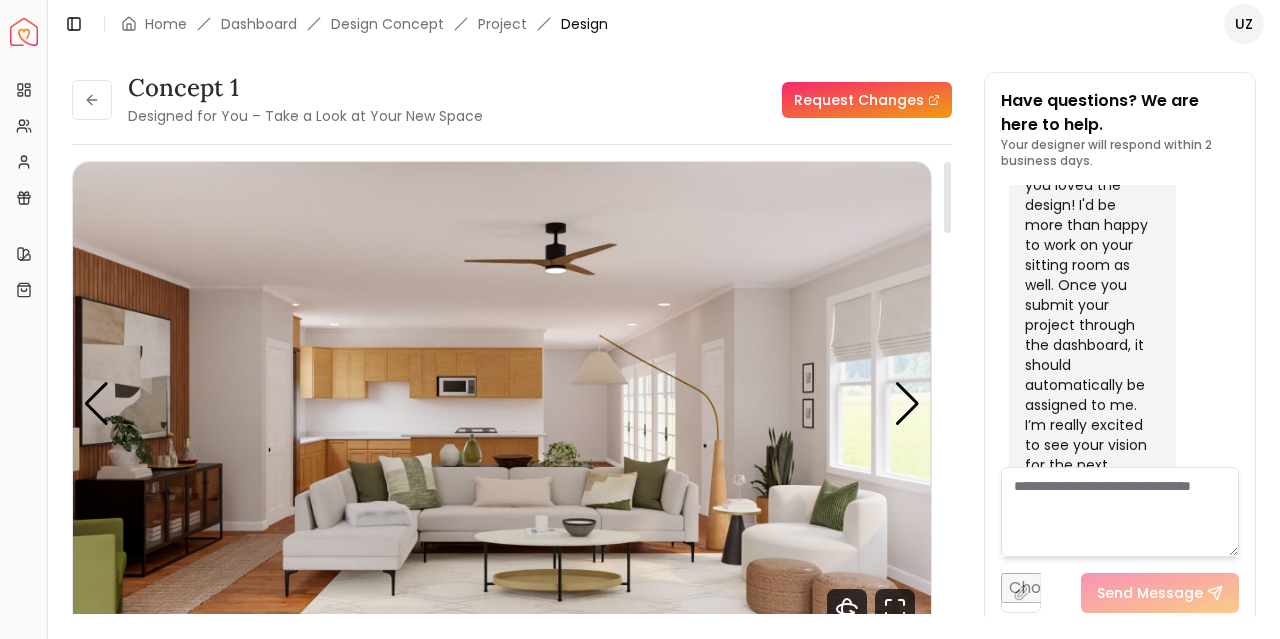 click on "Have questions? We are here to help. Your designer will respond within 2 business days. [DATE] Hi [FIRST],
Thank you for choosing Spacejoy for your design needs! I’m [FIRST], your designer, and I’m excited to be working with you. I graduated from Savannah College of Art & Design with a B.F.A. in Interior Design. My style is Organic Modern, blending natural elements with sleek, contemporary aesthetics to create warm and refined spaces. I aim to craft timeless, functional, and beautiful interiors for you. Feel free to share any ideas, inspiration images, or feedback through this chat. I look forward to starting on your design!
[TIME] [TIME] Great -- look forward to working with you as well! [TIME] [DATE] I truly loved this design--it changed my perspective on what could be accomplished with this space and breathes new life into a slightly dated living room.   [TIME] [TIME] [DATE] [TIME] Send Message" at bounding box center (1120, 351) 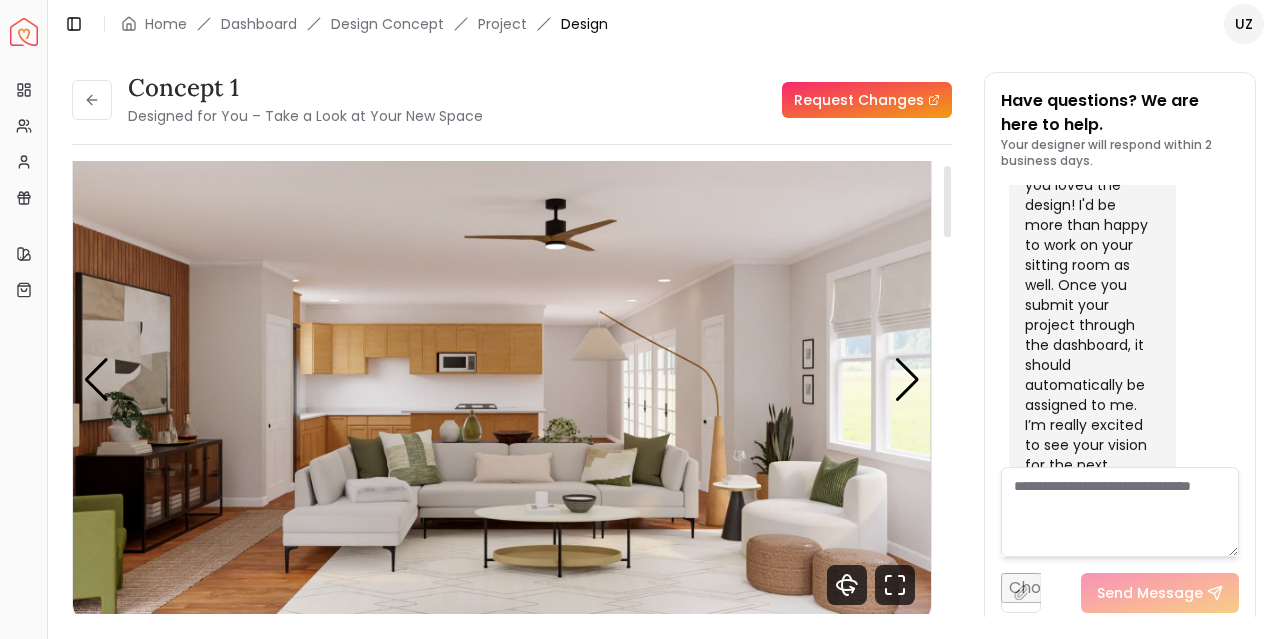 scroll, scrollTop: 31, scrollLeft: 0, axis: vertical 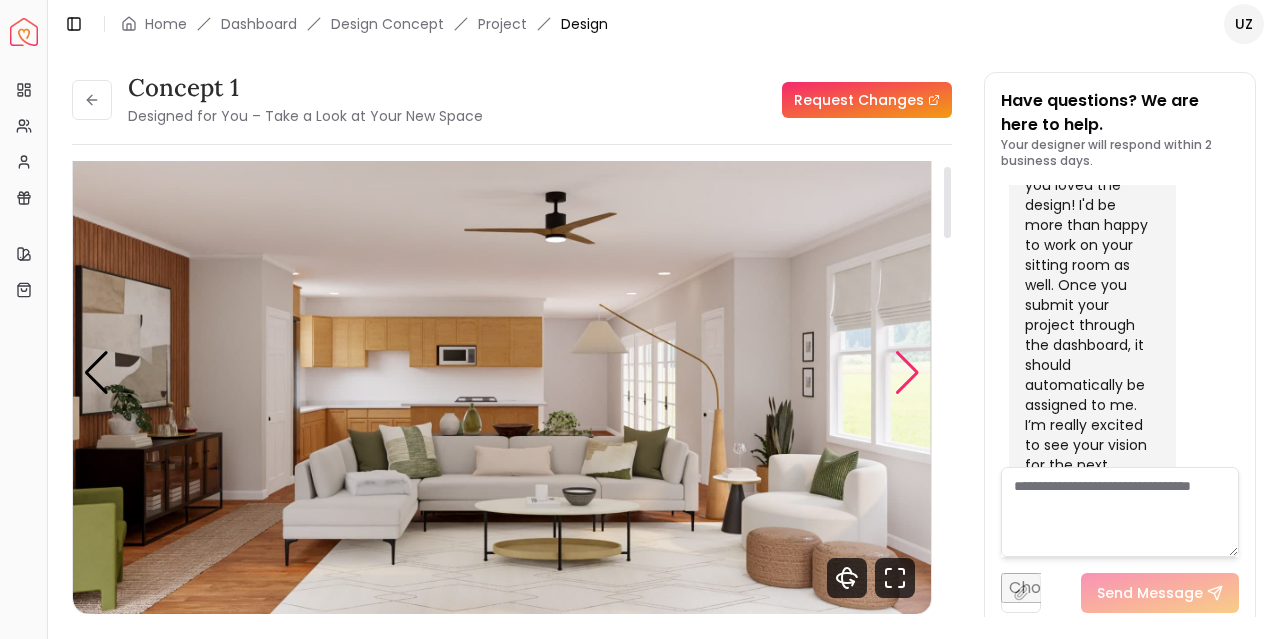 click at bounding box center (502, 372) 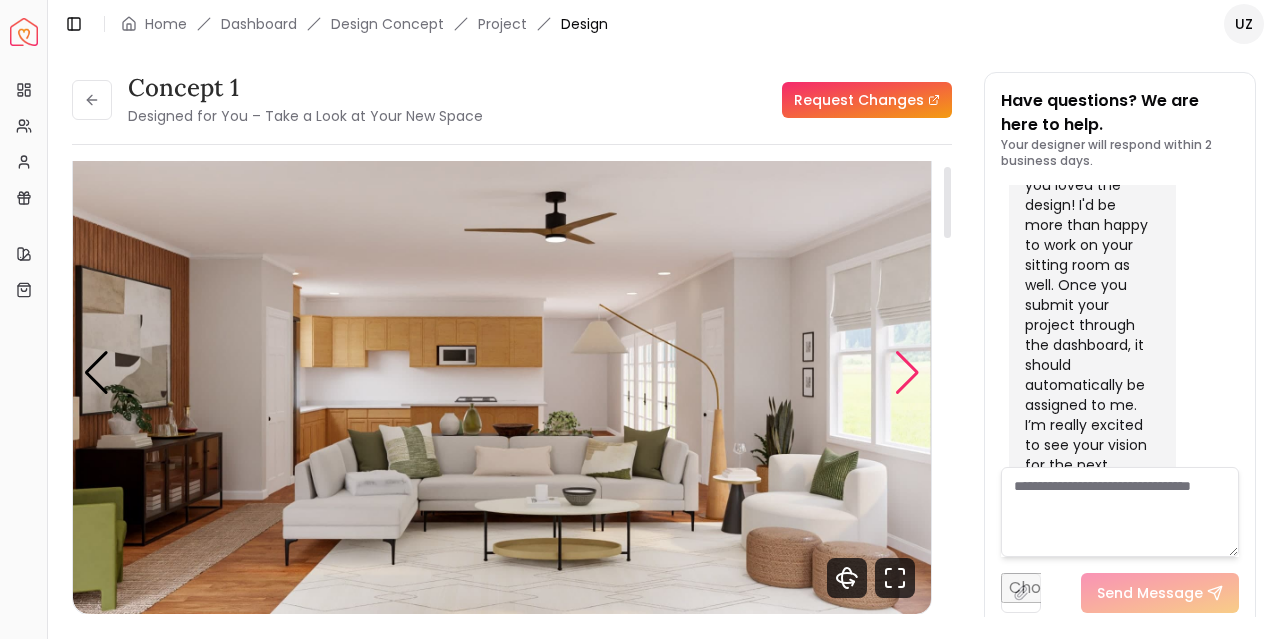 click at bounding box center [907, 373] 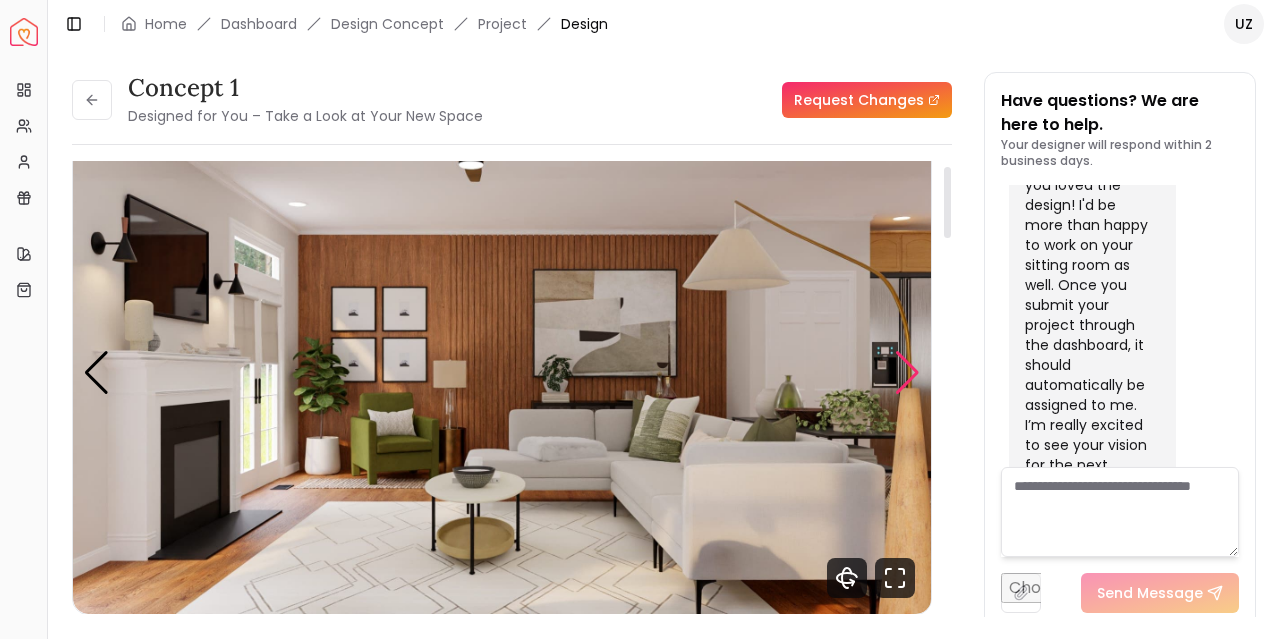 click at bounding box center (907, 373) 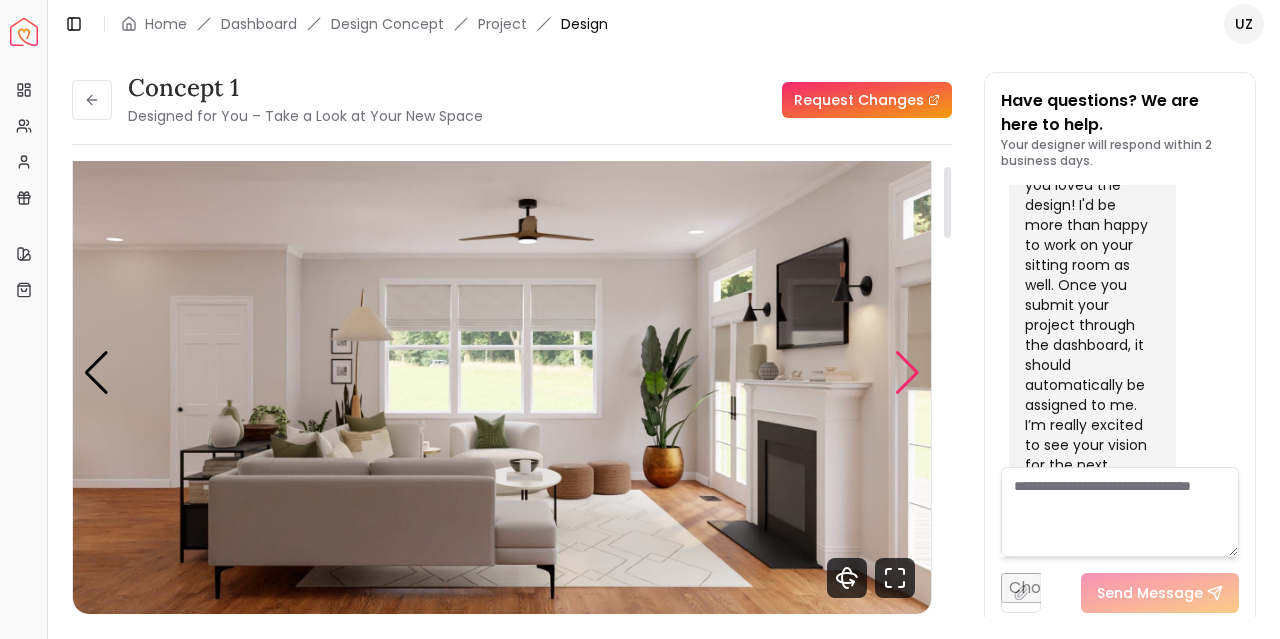 click at bounding box center (907, 373) 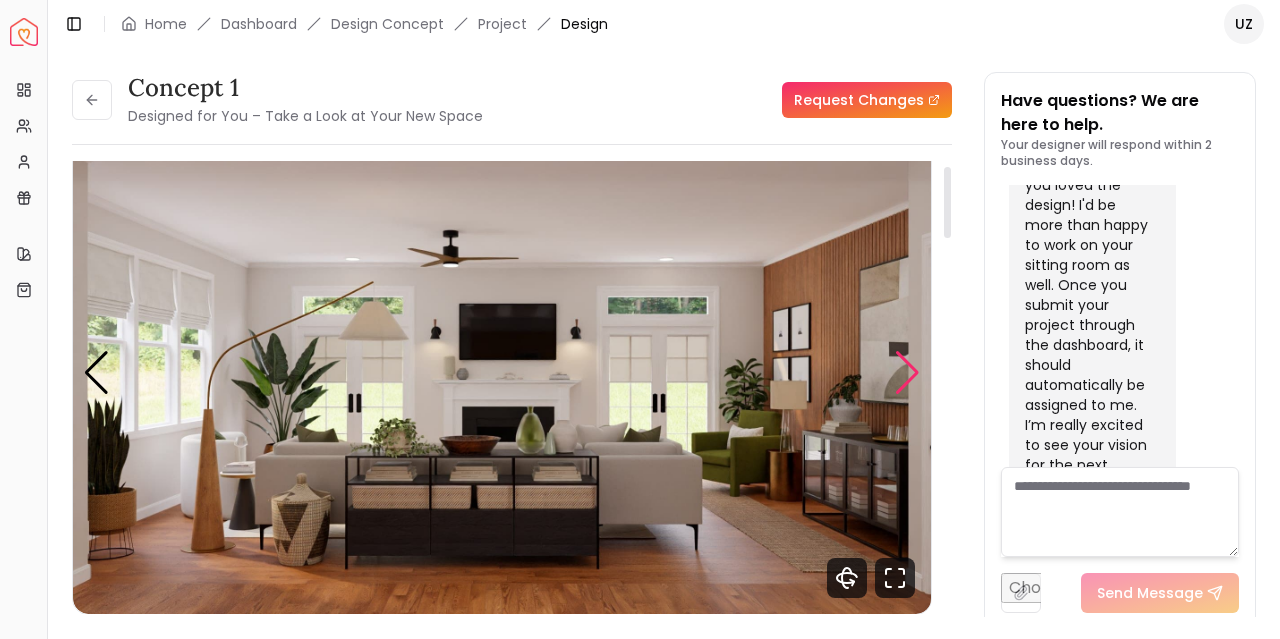 click at bounding box center (907, 373) 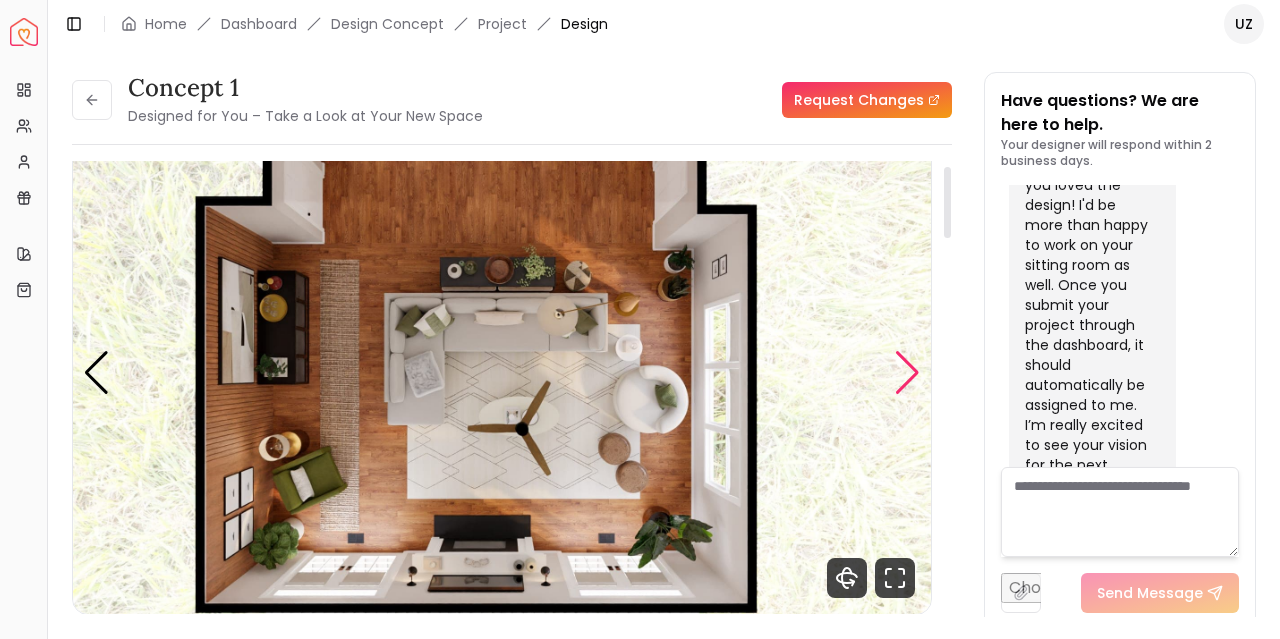 click at bounding box center (907, 373) 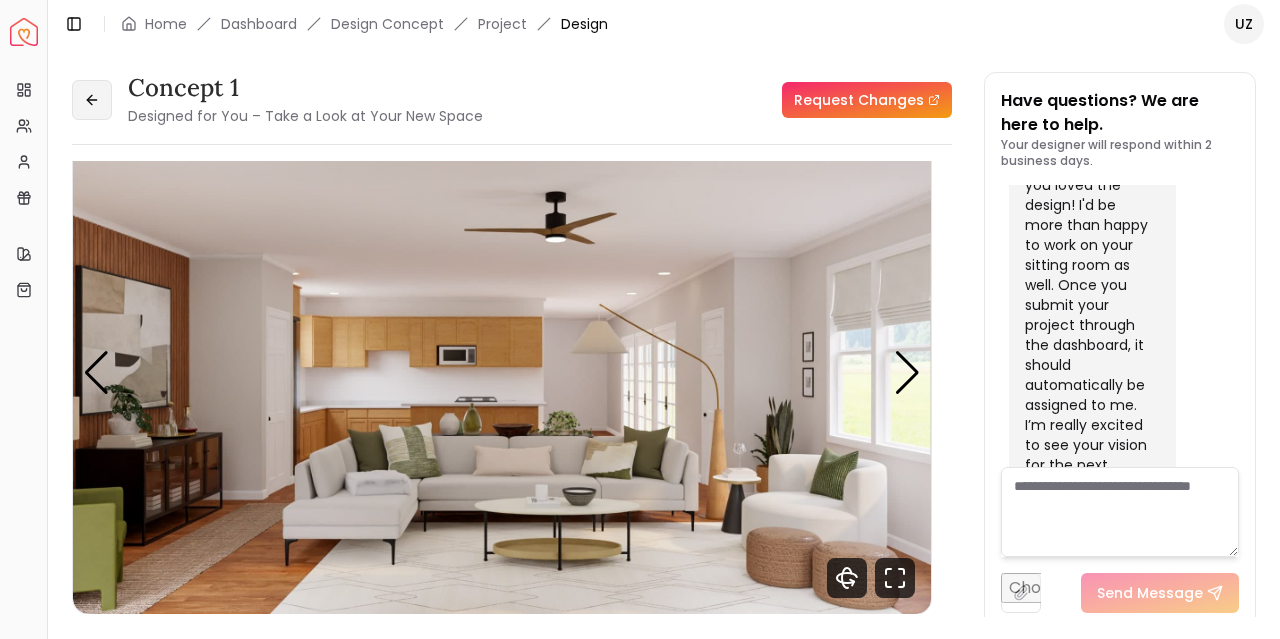 click 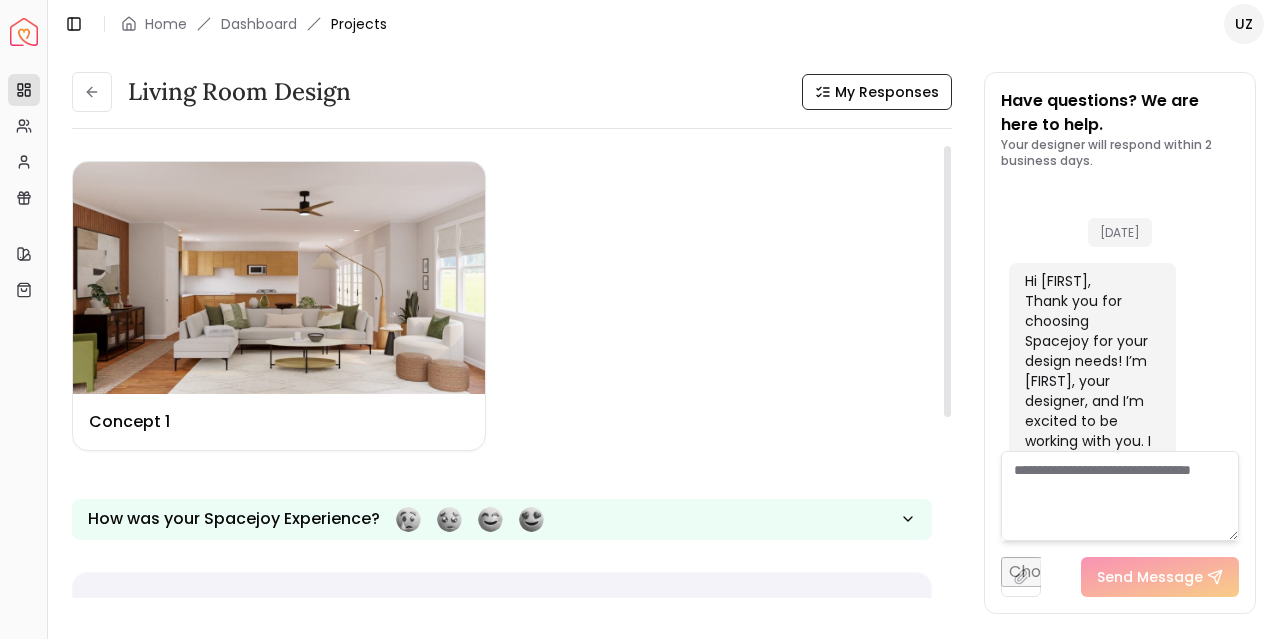 scroll, scrollTop: 2368, scrollLeft: 0, axis: vertical 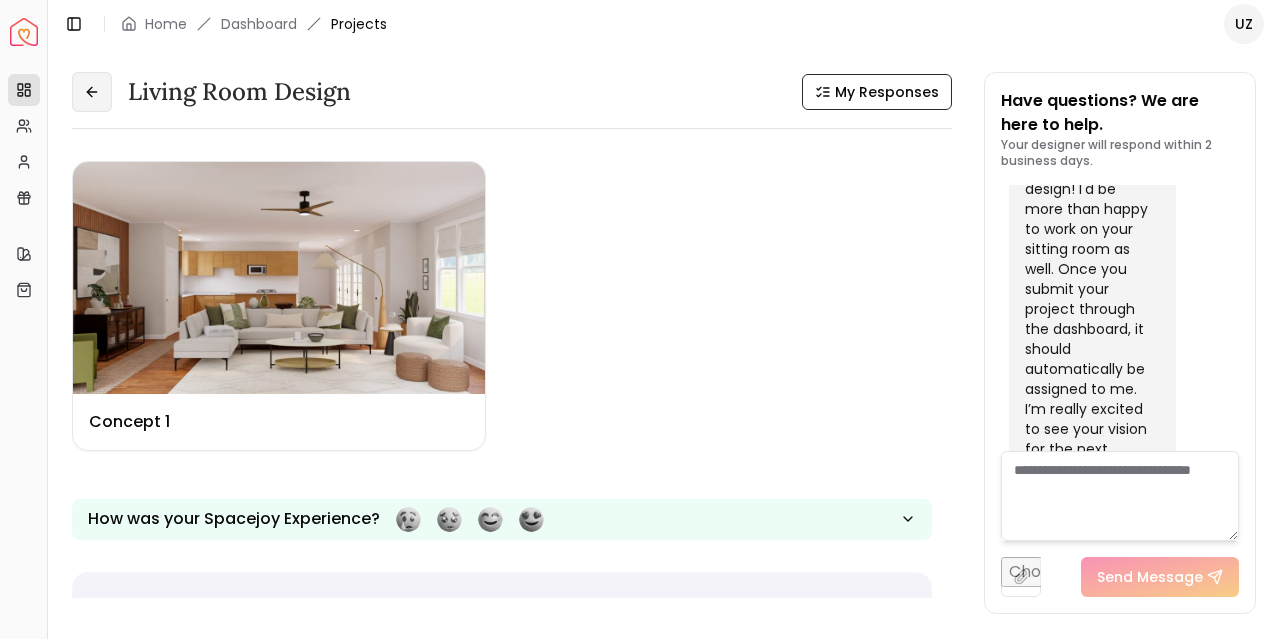 click at bounding box center (92, 92) 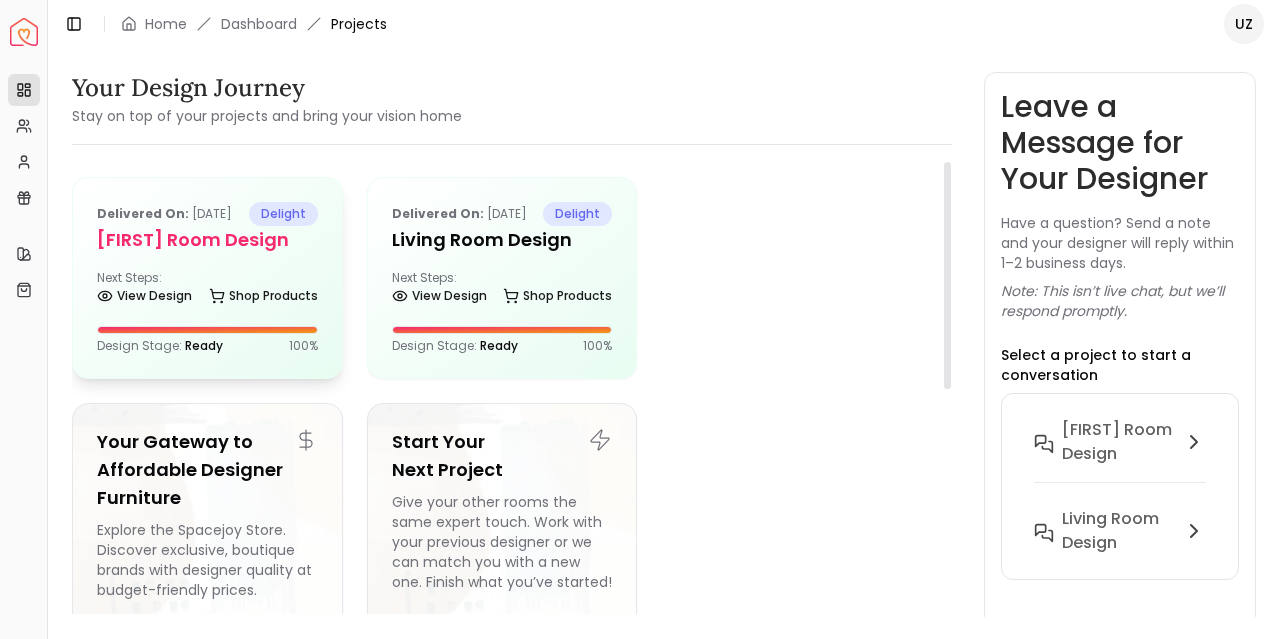 click on "[FIRST] Room Design" at bounding box center (207, 240) 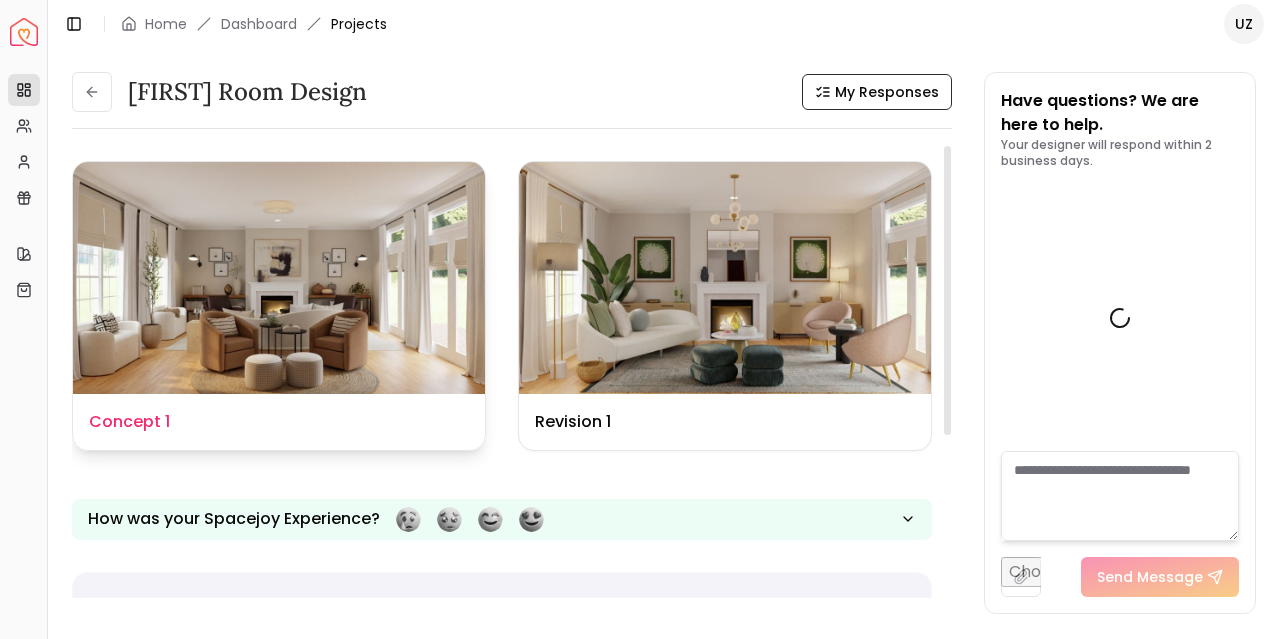 scroll, scrollTop: 776, scrollLeft: 0, axis: vertical 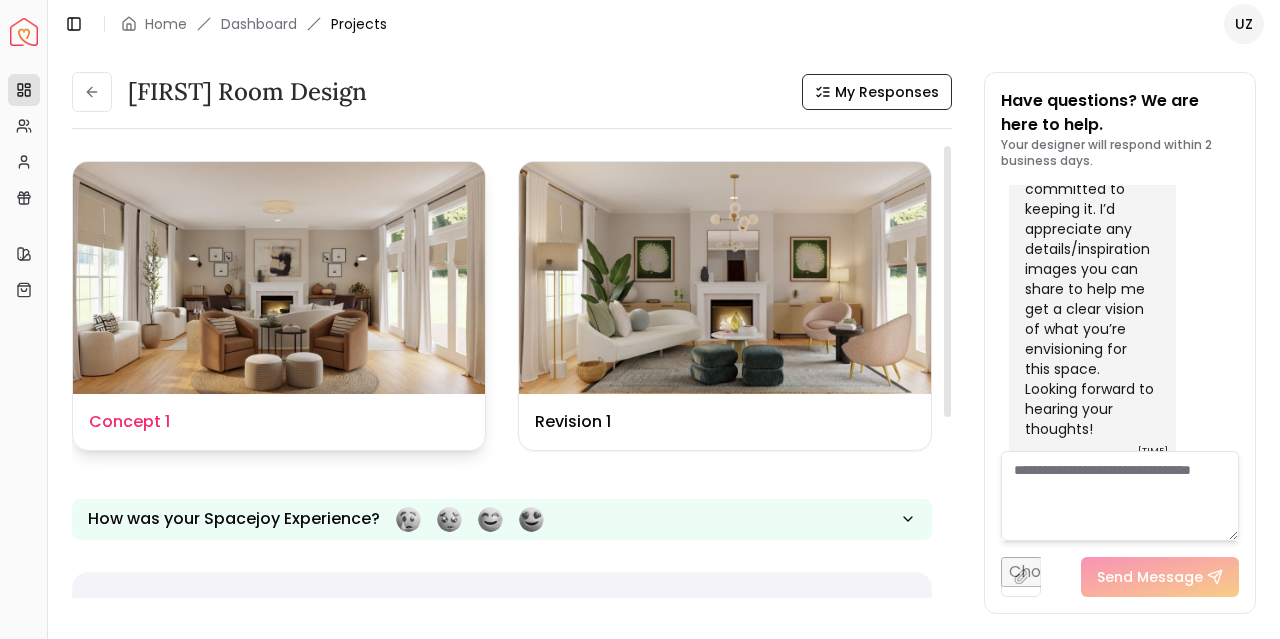 click at bounding box center [279, 278] 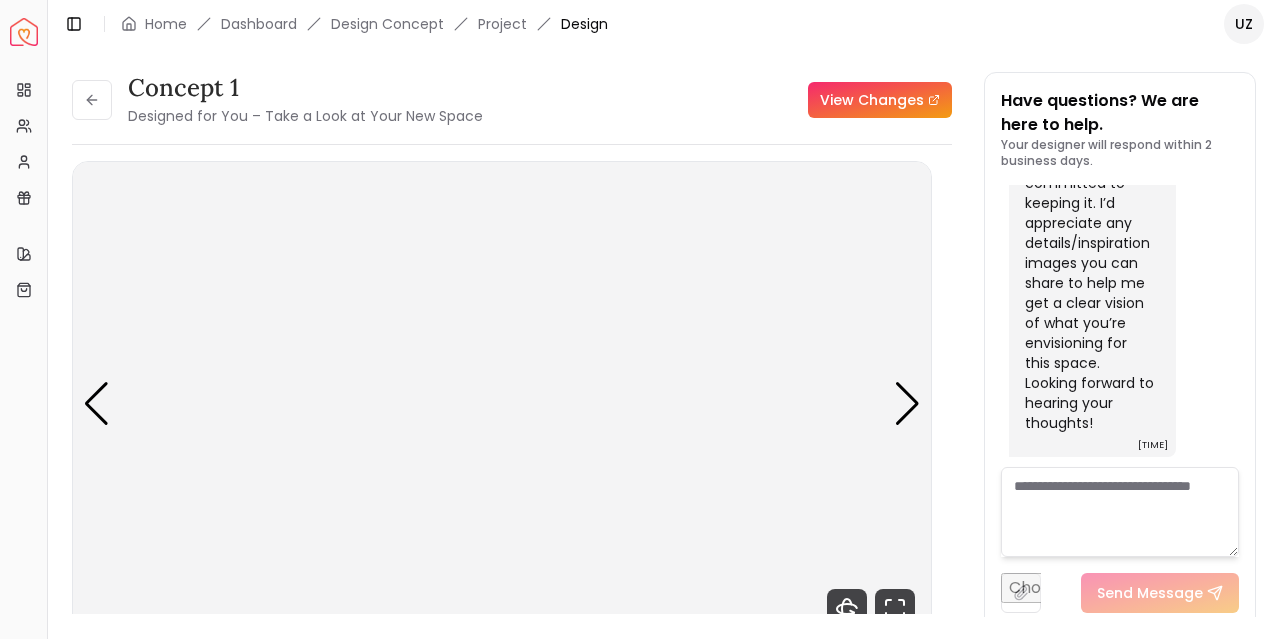 scroll, scrollTop: 760, scrollLeft: 0, axis: vertical 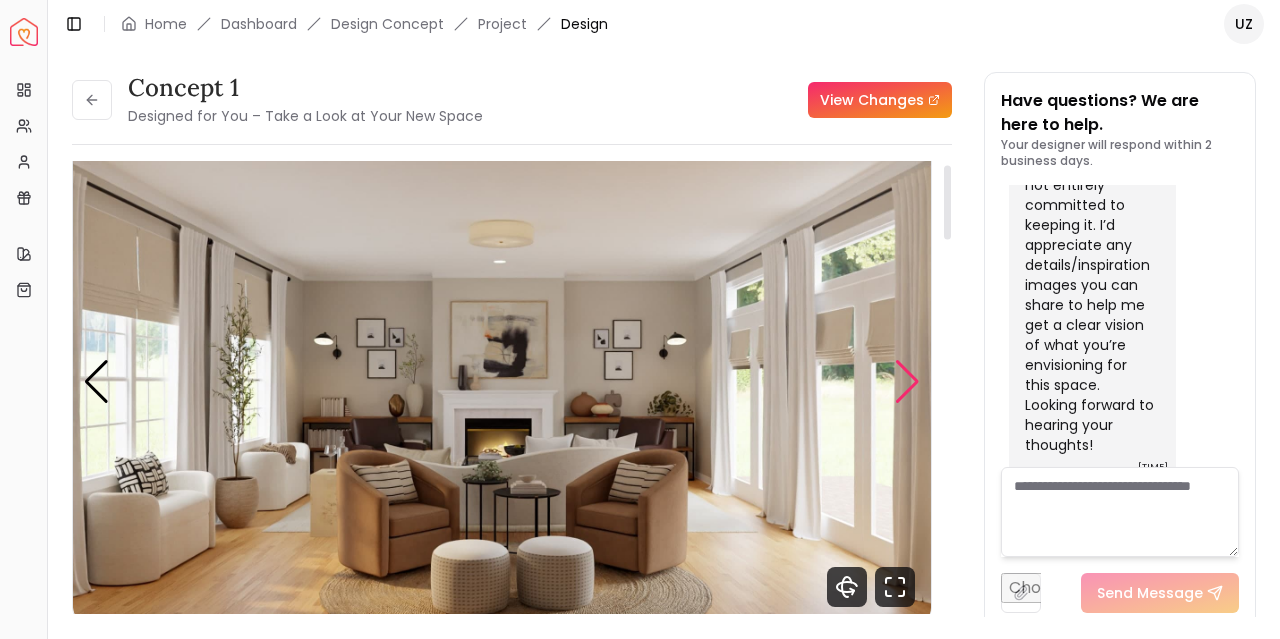 click at bounding box center (907, 382) 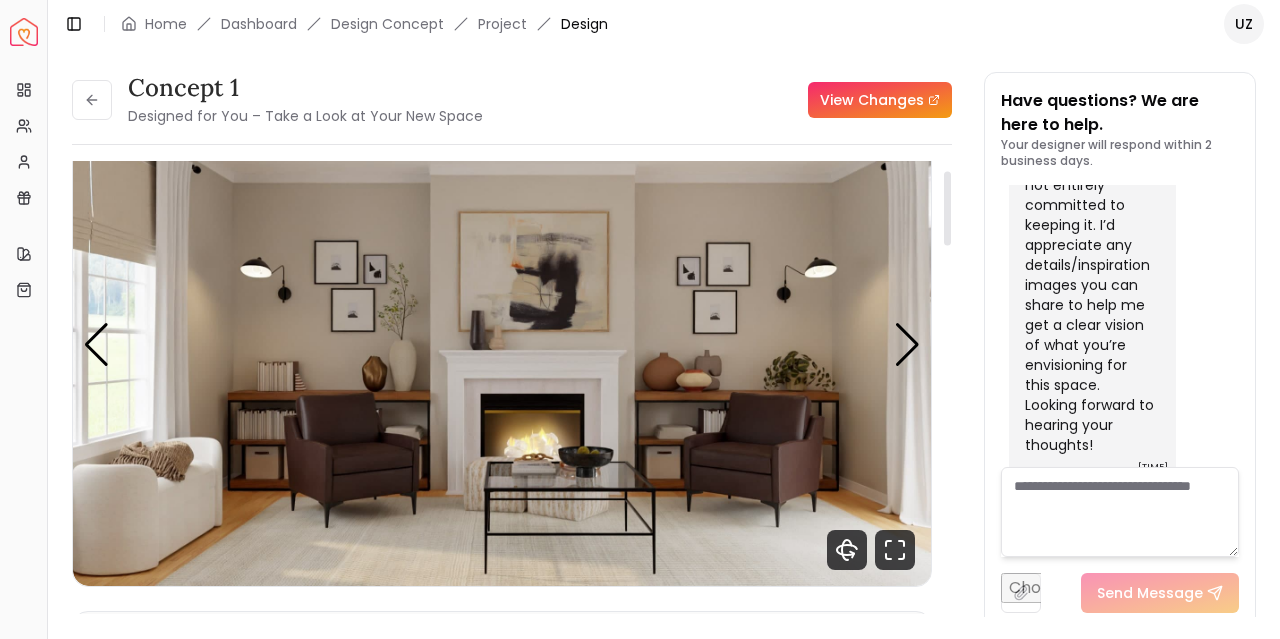 scroll, scrollTop: 58, scrollLeft: 0, axis: vertical 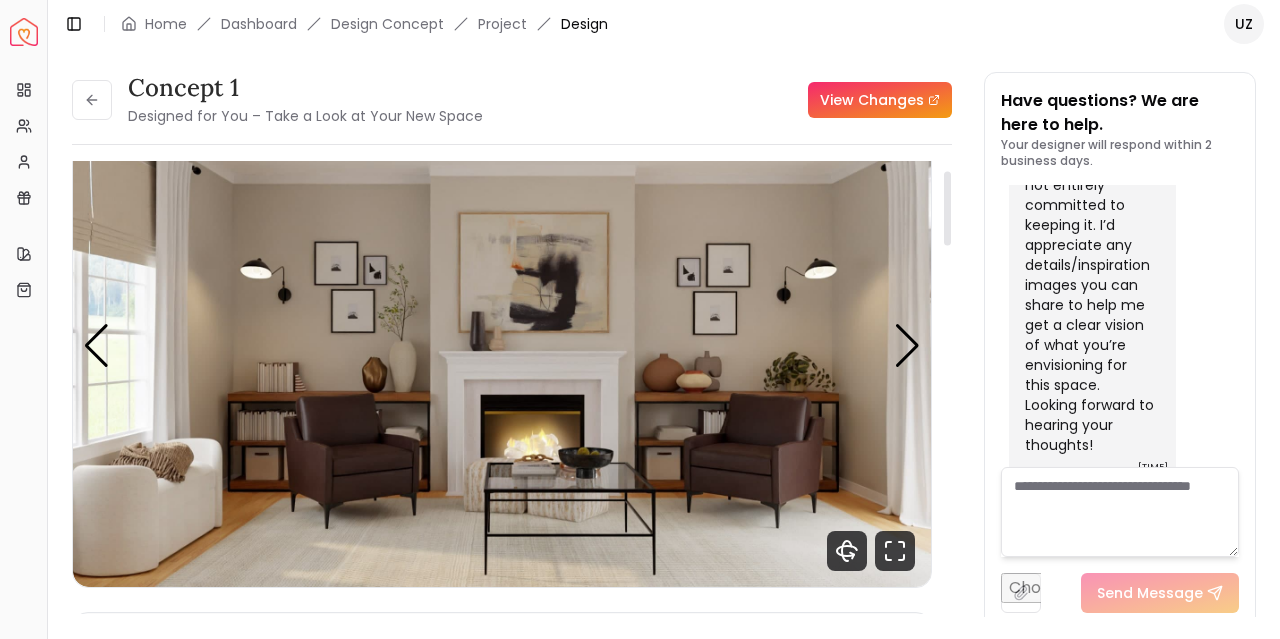 click on "Toggle Sidebar Home Dashboard Design Concept Project Design [FIRST]" at bounding box center [664, 24] 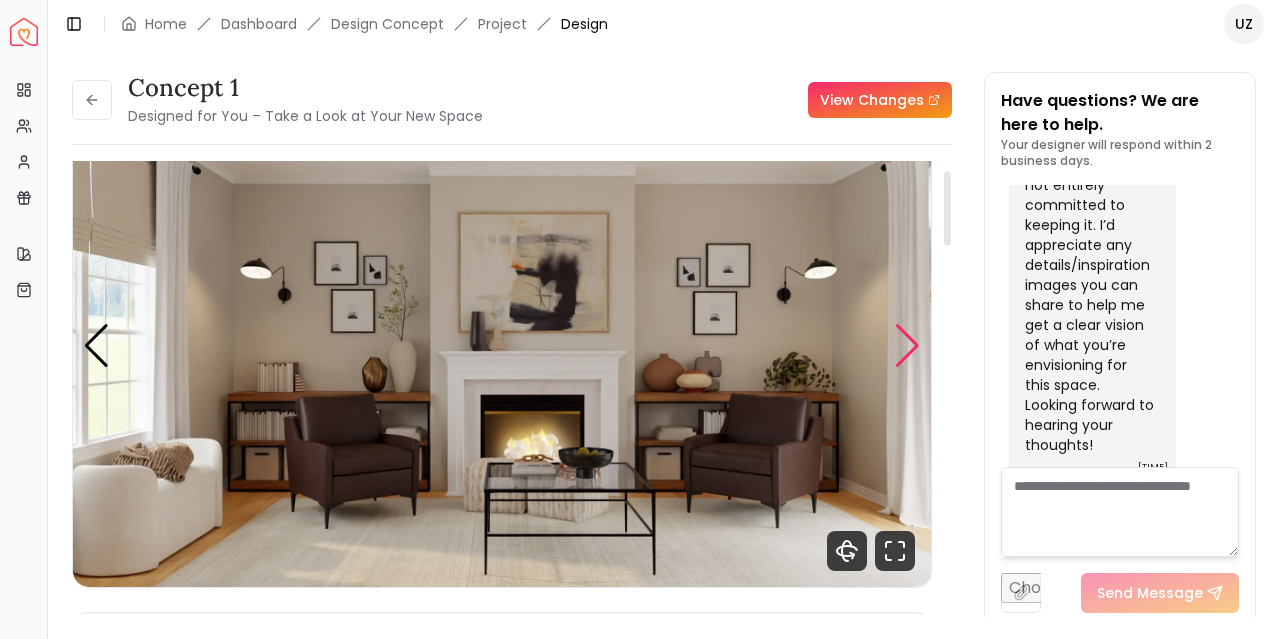 click at bounding box center [907, 346] 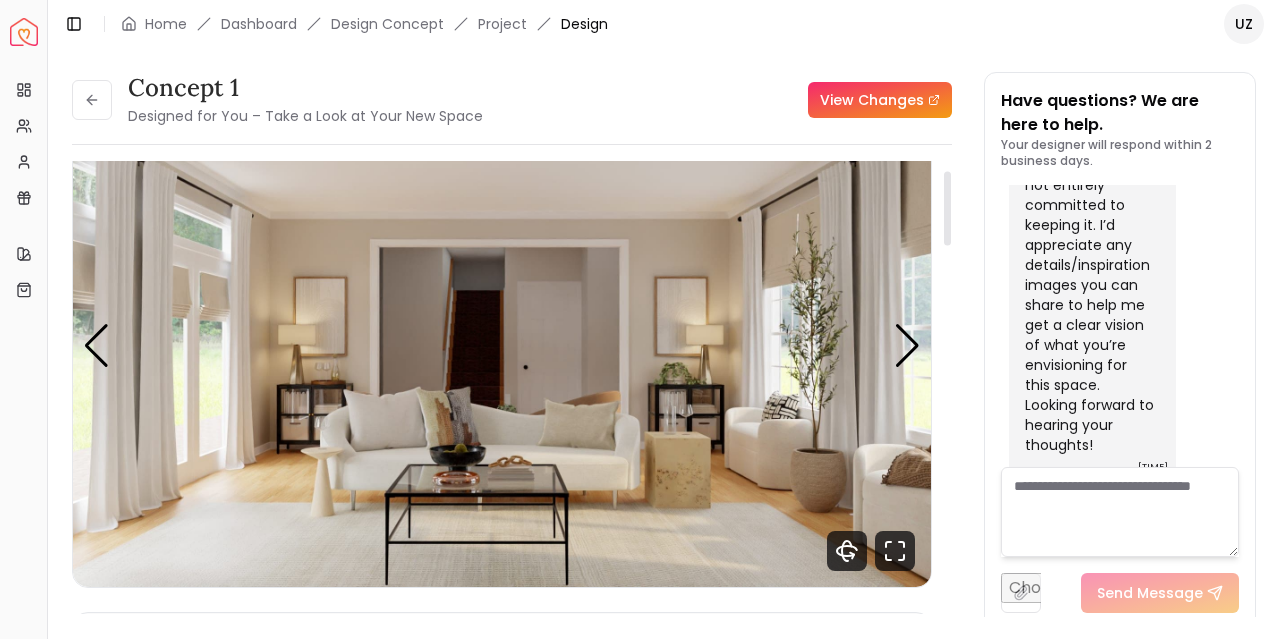 click at bounding box center (502, 345) 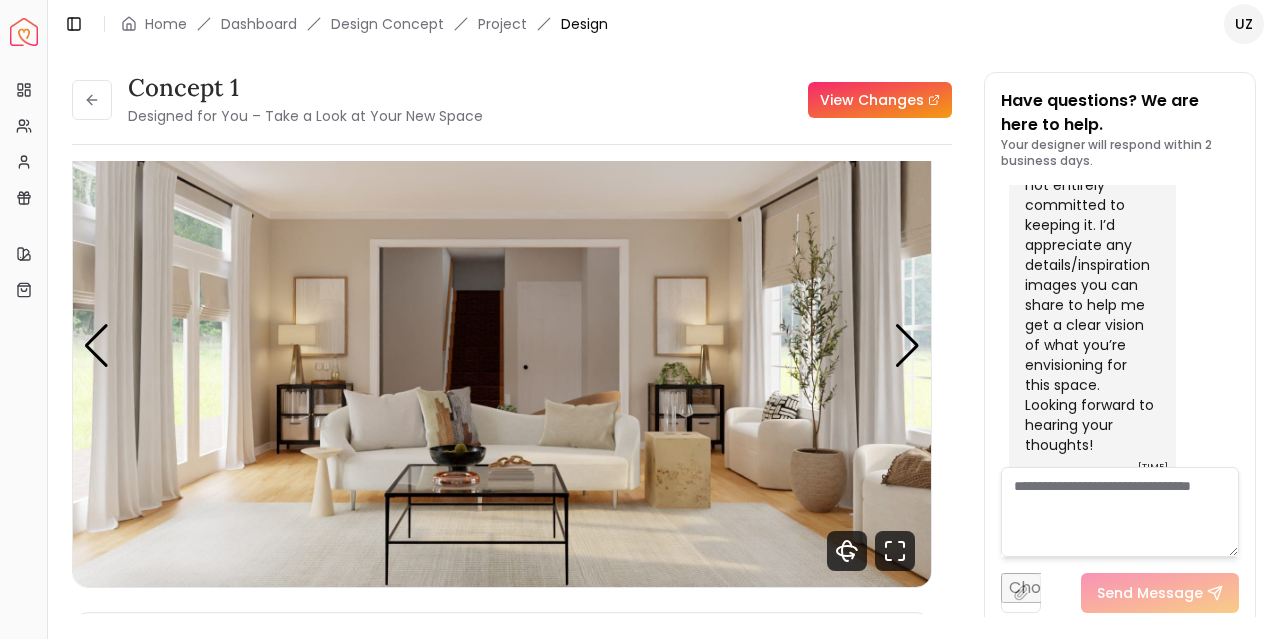 click on "Have questions? We are here to help. Your designer will respond within 2 business days. [DATE] Hi [FIRST], I have been assigned your second living room project. I look forward to designing this space for you! - [FIRST] [TIME] [TIME] I’m excited to start designing the second living room in your home! I’d love to hear more about your vision for the space—are you thinking of a more formal vibe compared to the first living room? I really like your existing Curvo Sofa and think it could be a fun element to incorporate, but I know you mentioned you’re not entirely committed to keeping it. I’d appreciate any details/inspiration images you can share to help me get a clear vision of what you’re envisioning for this space. Looking forward to hearing your thoughts! [TIME] Send Message" at bounding box center (1120, 351) 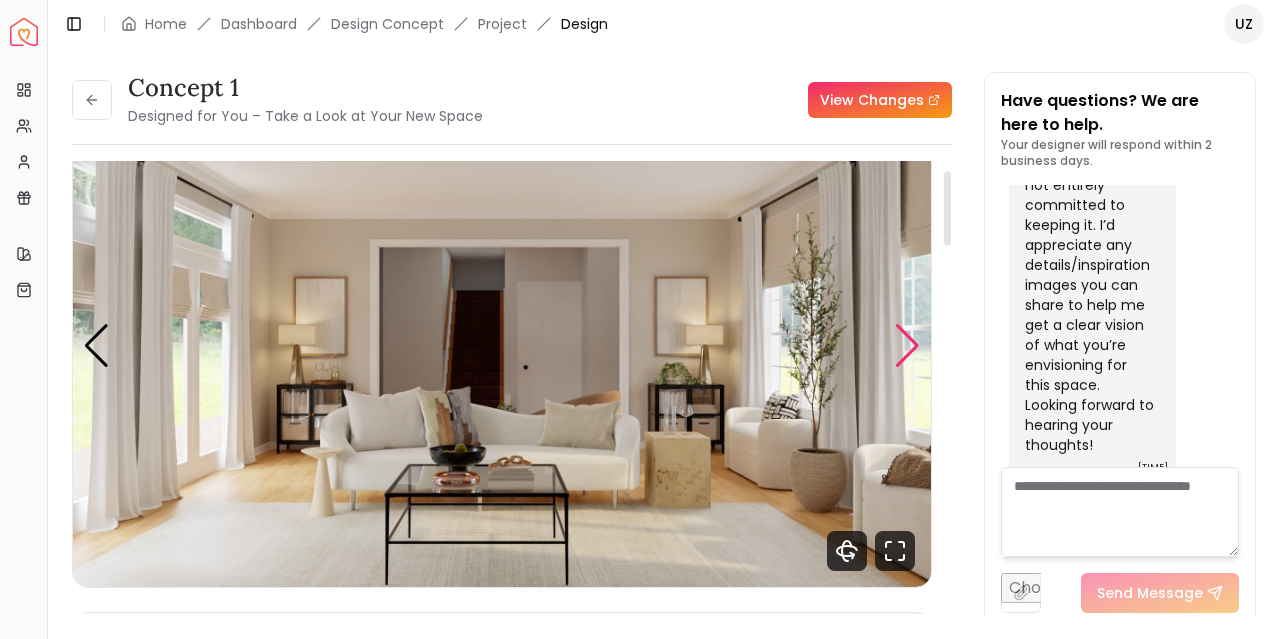click at bounding box center (907, 346) 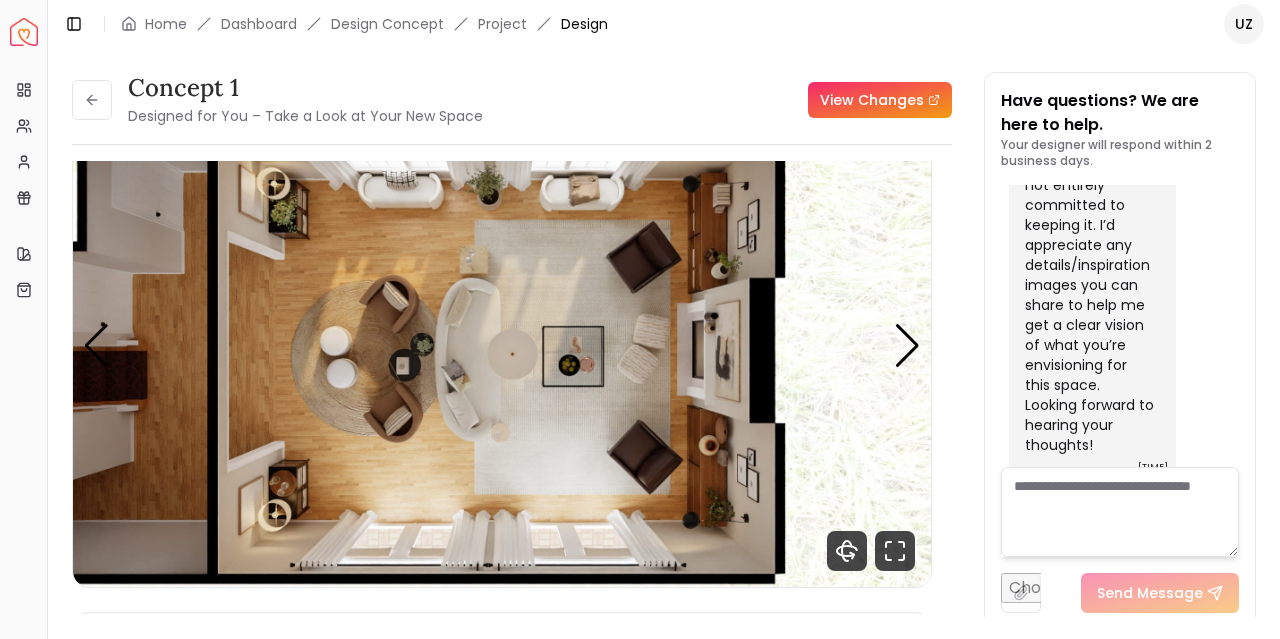 click on "View Changes" at bounding box center (725, 100) 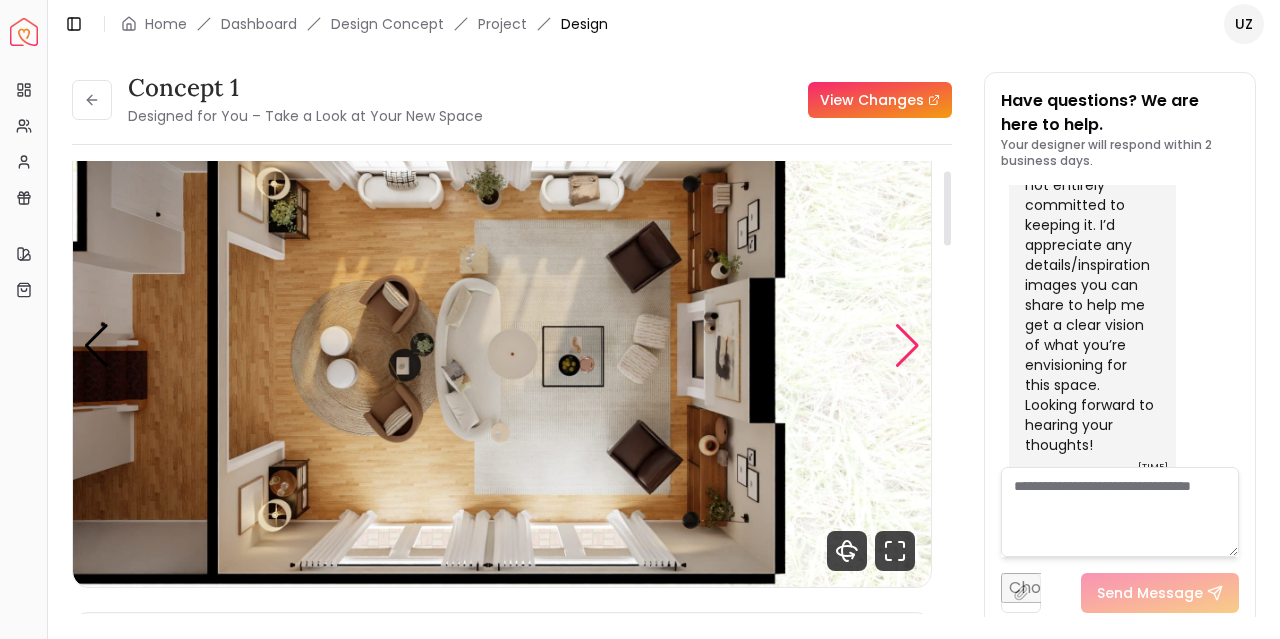 click at bounding box center (907, 346) 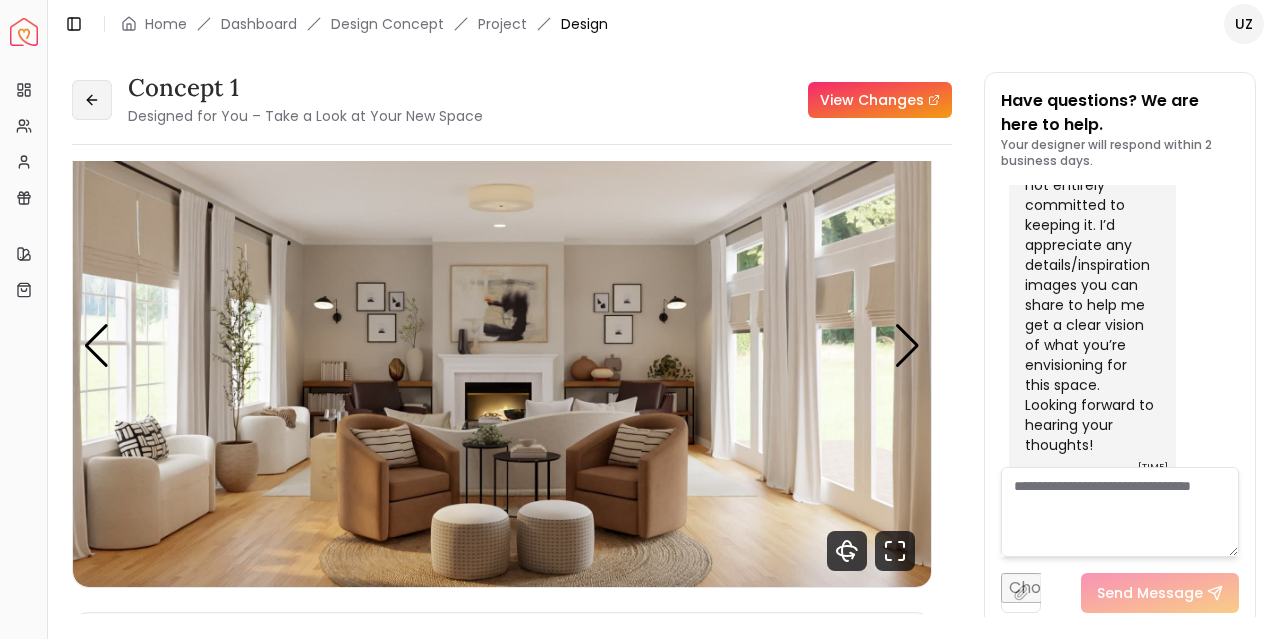 click 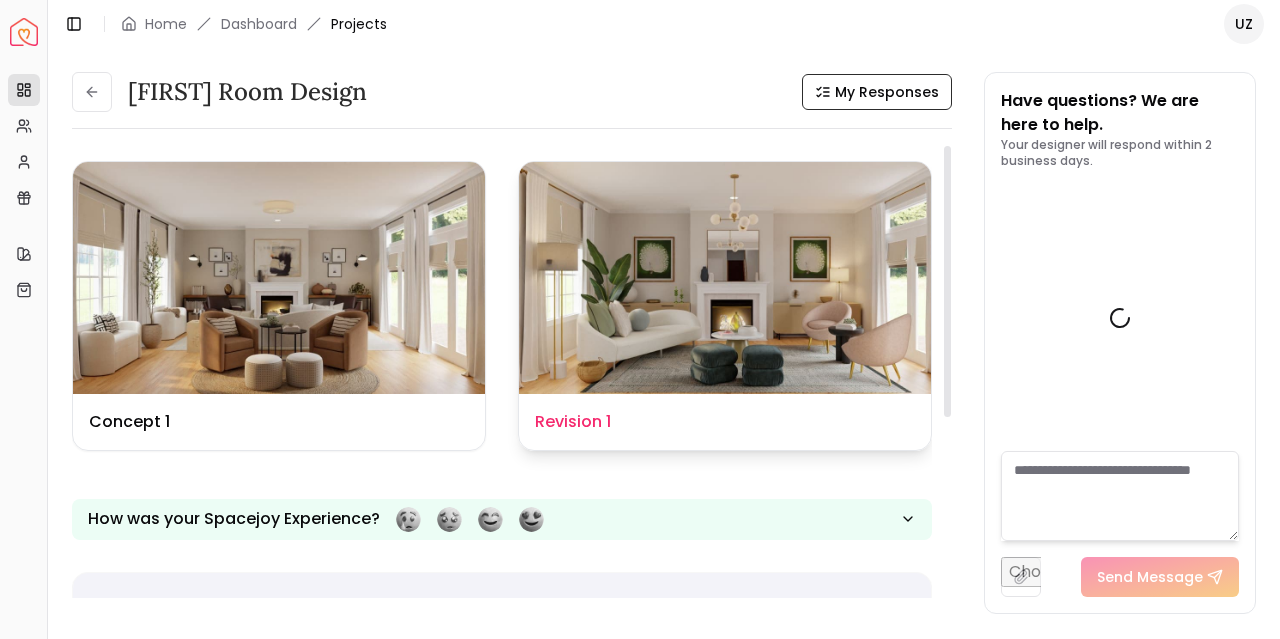 scroll, scrollTop: 776, scrollLeft: 0, axis: vertical 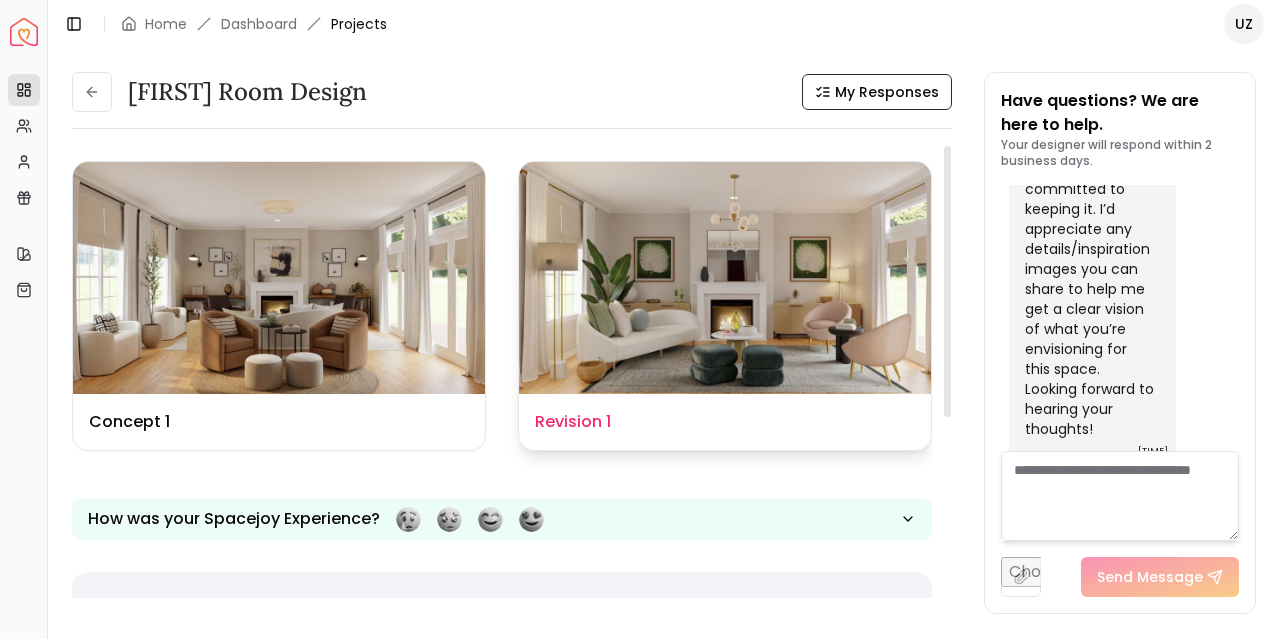 click at bounding box center [725, 278] 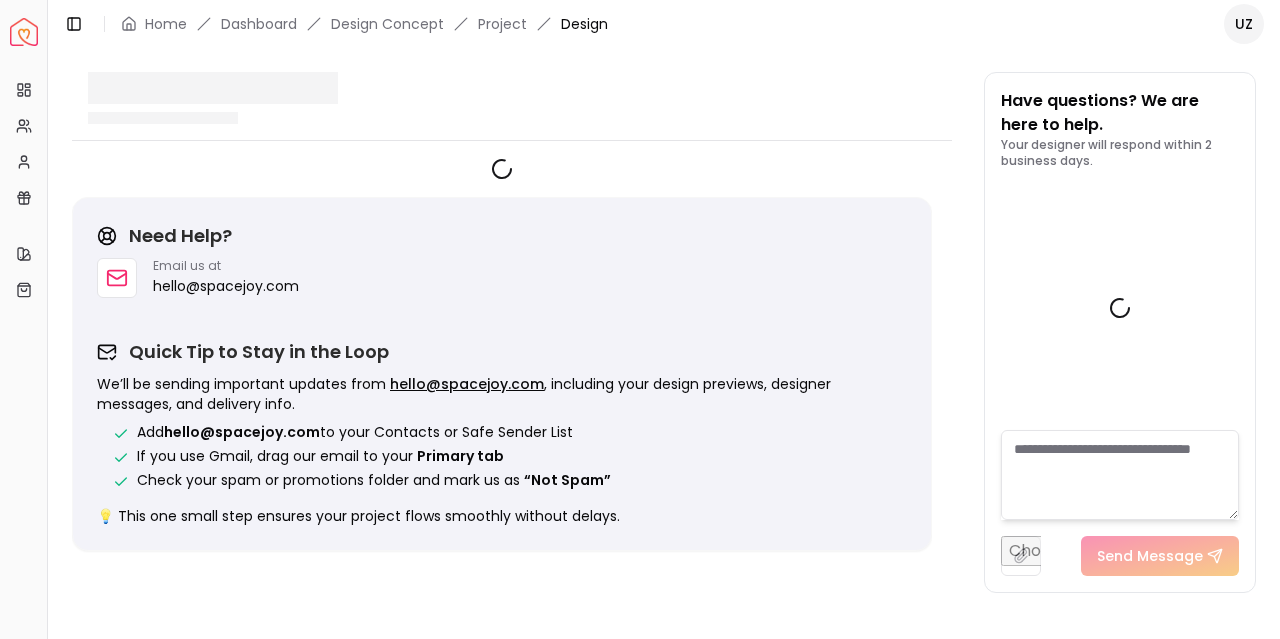 scroll, scrollTop: 760, scrollLeft: 0, axis: vertical 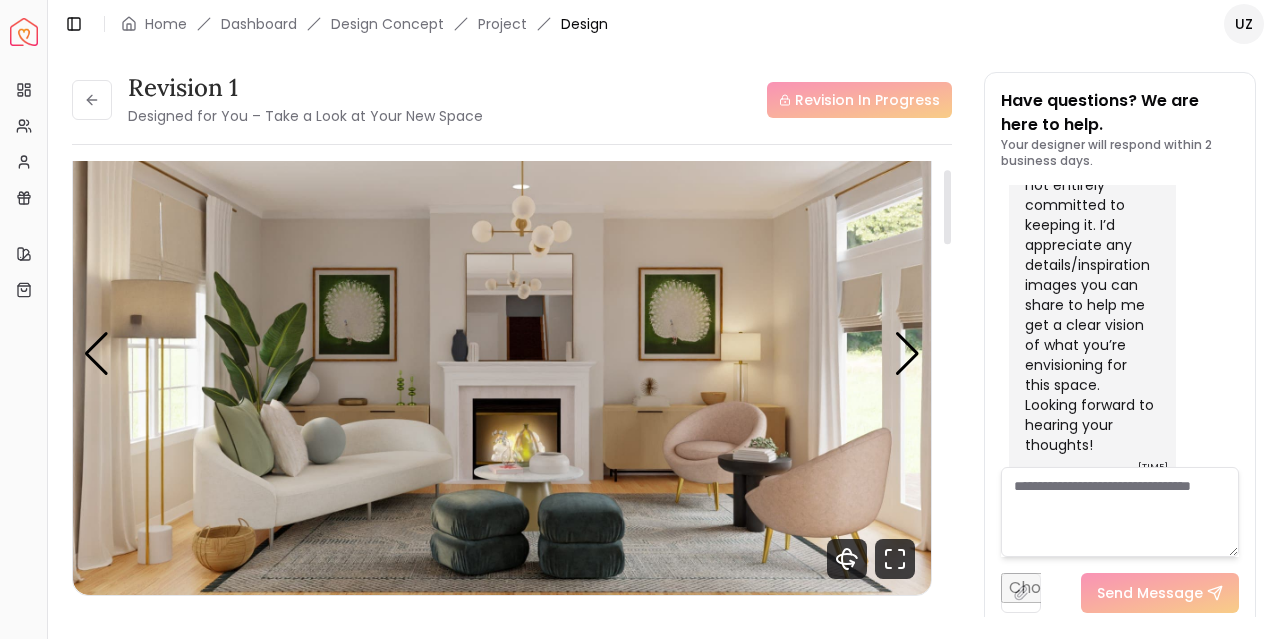 click at bounding box center (502, 353) 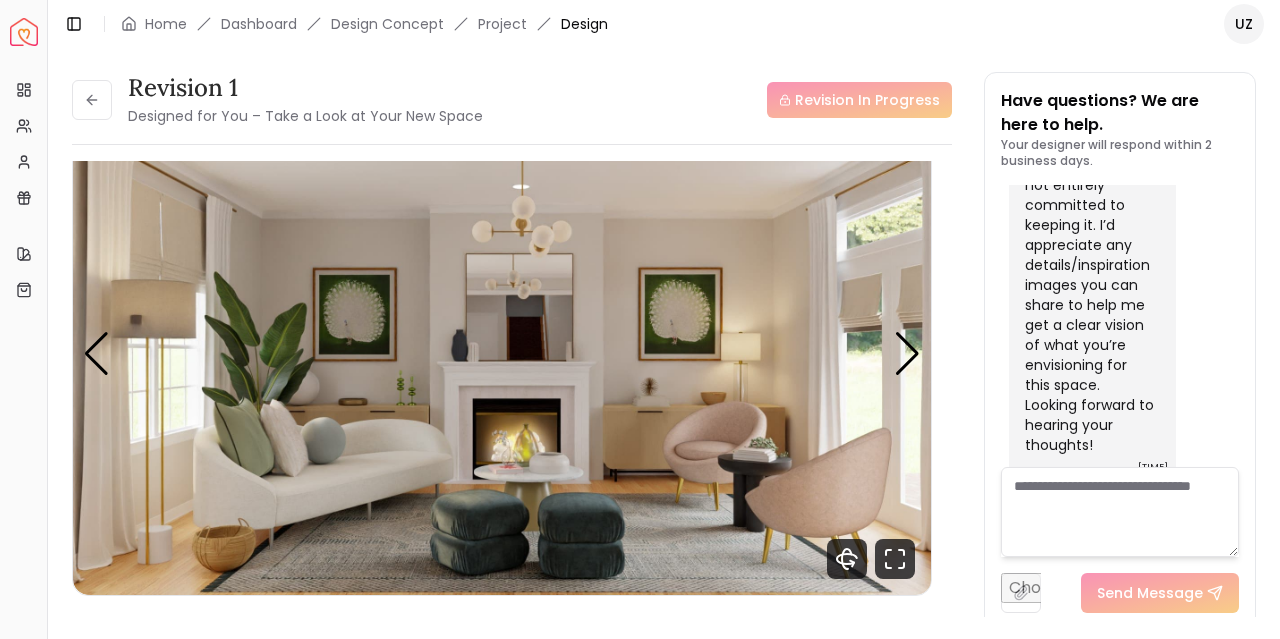 click on "Revision In Progress" at bounding box center (725, 100) 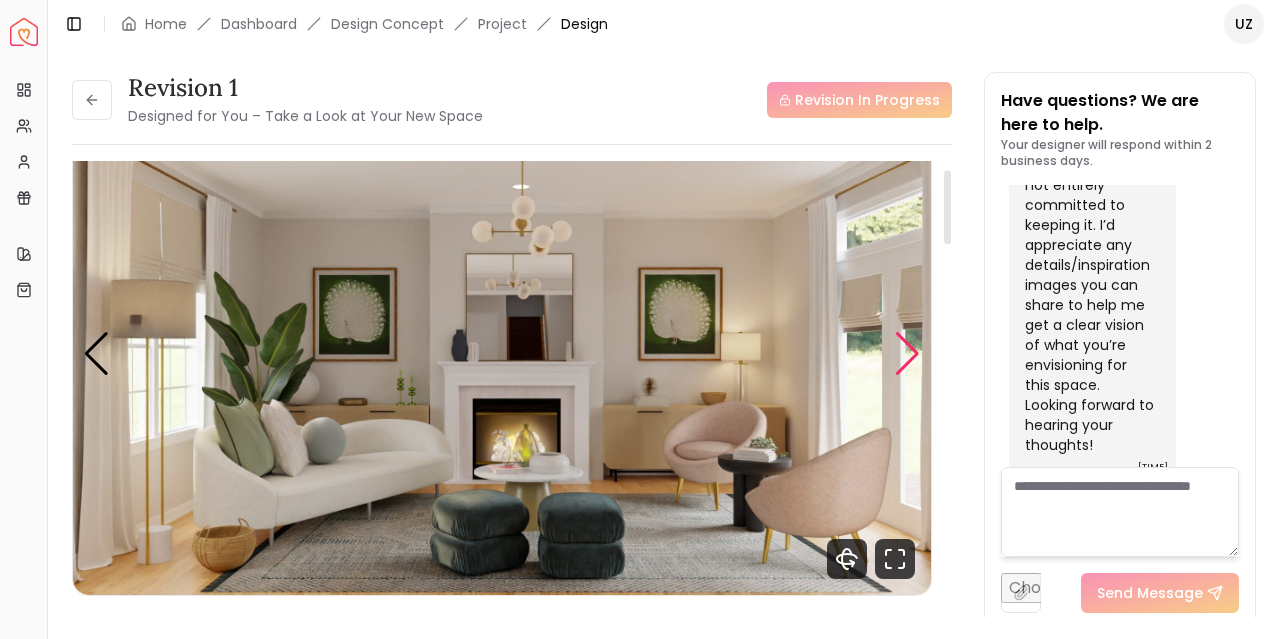 click at bounding box center (907, 354) 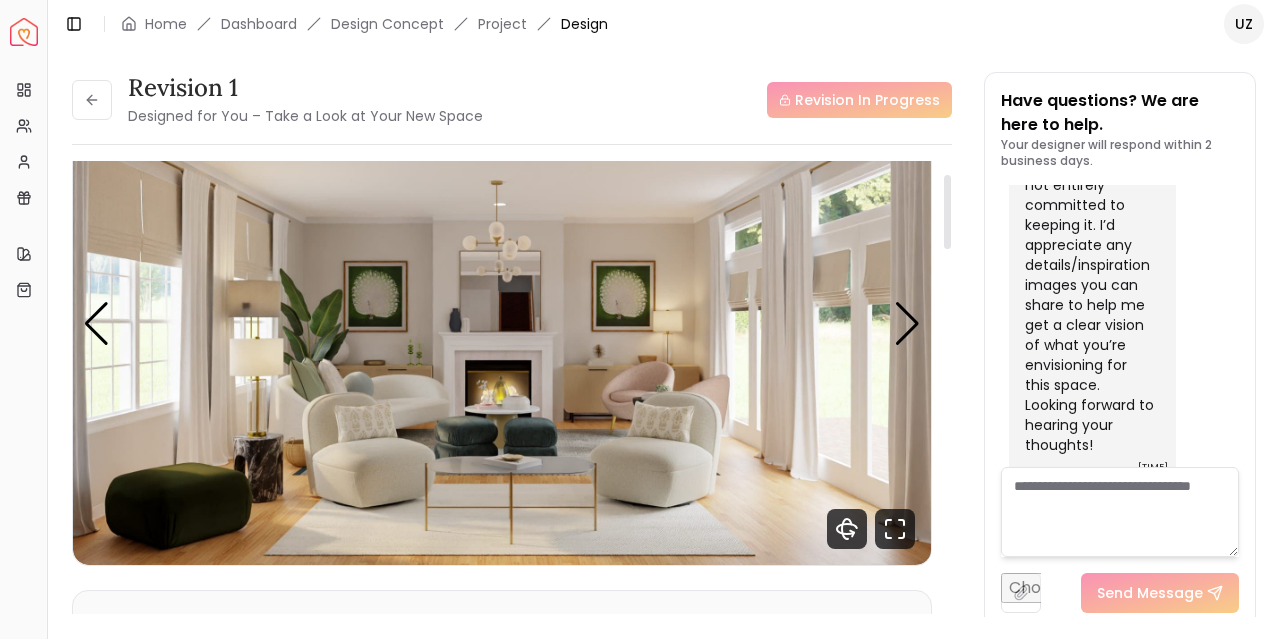 scroll, scrollTop: 81, scrollLeft: 0, axis: vertical 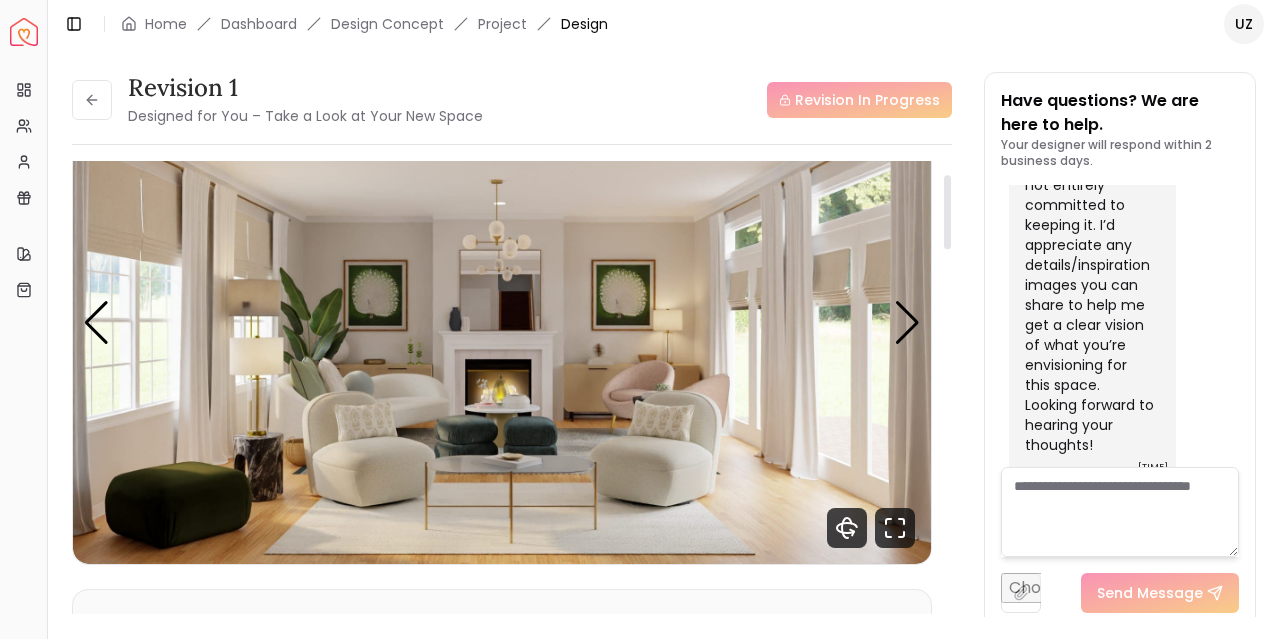click at bounding box center (502, 322) 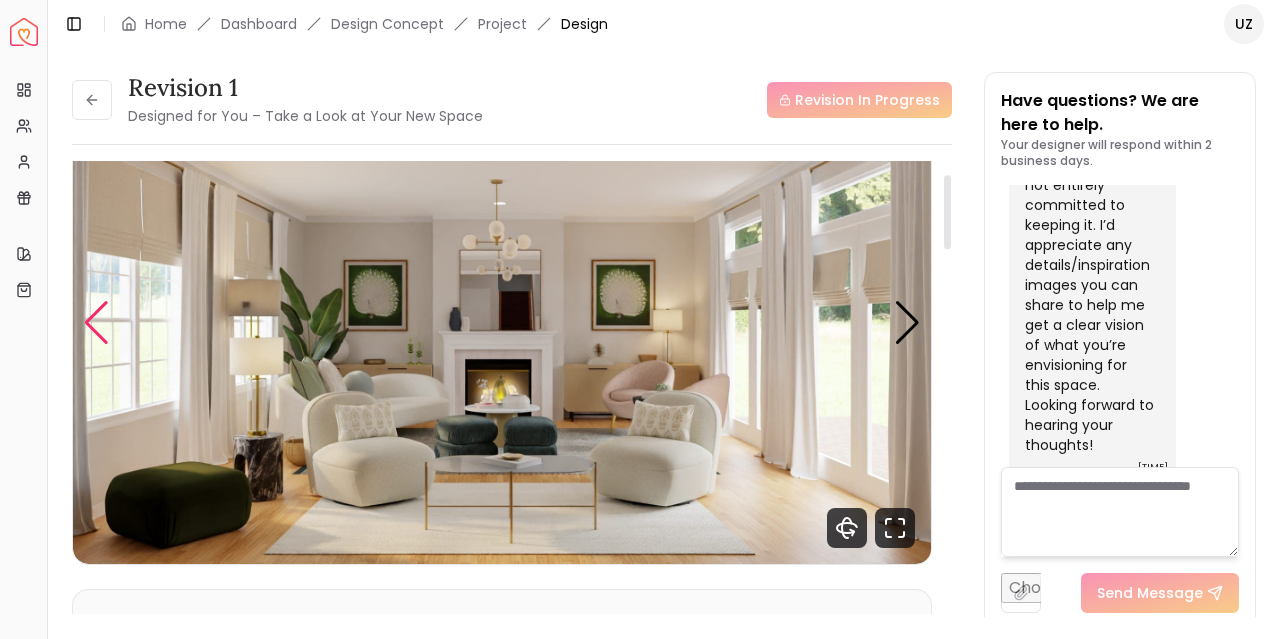 click at bounding box center (96, 323) 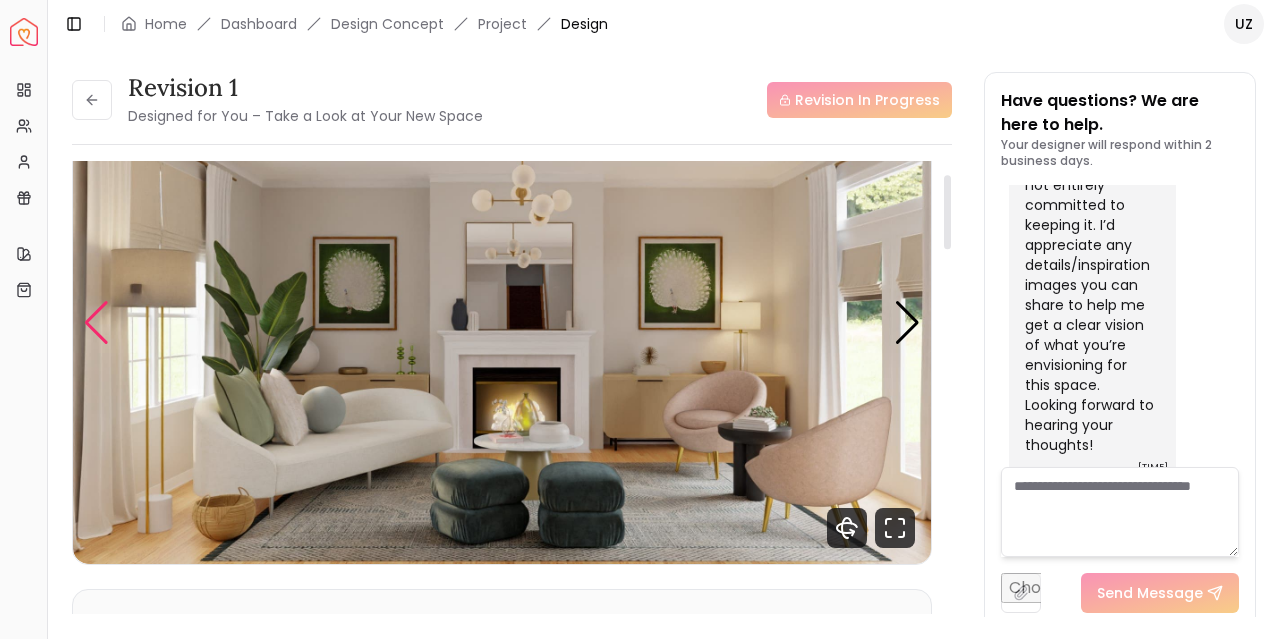 click at bounding box center (96, 323) 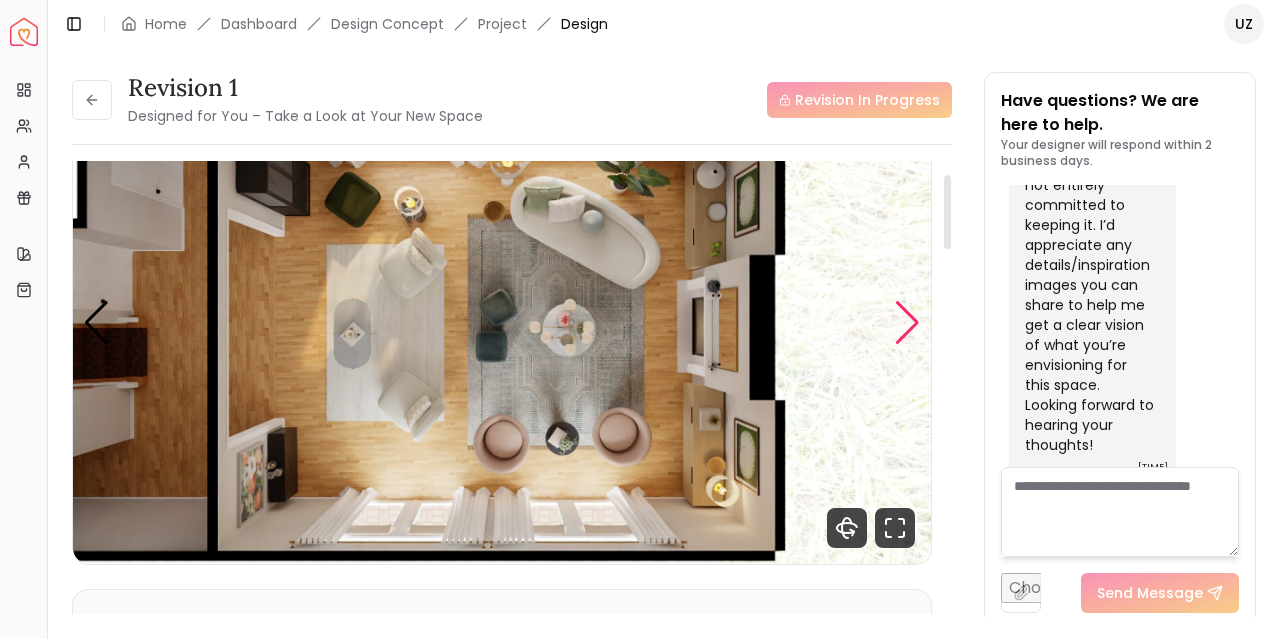click at bounding box center (907, 323) 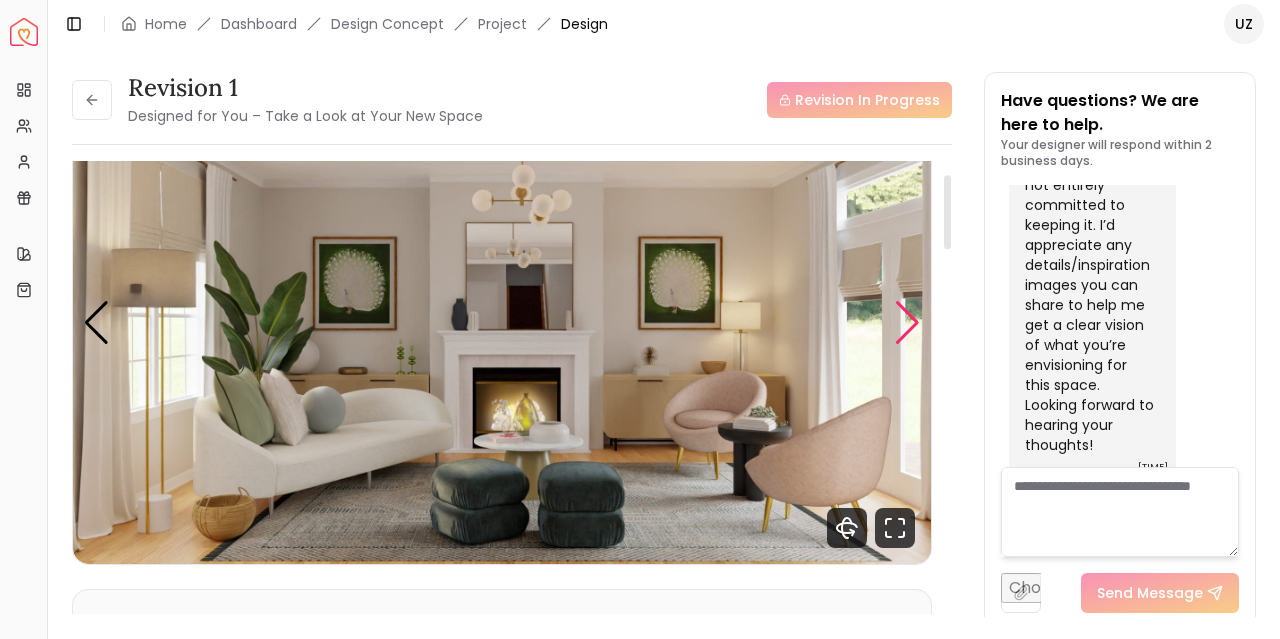 click at bounding box center [907, 323] 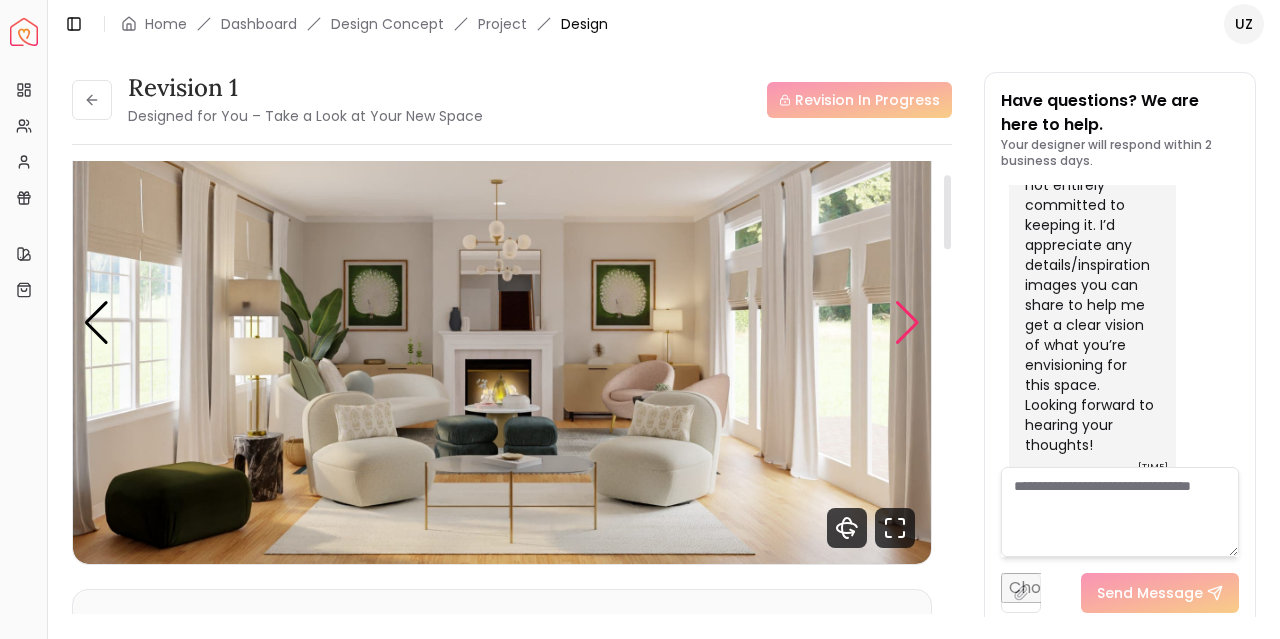 click at bounding box center [907, 323] 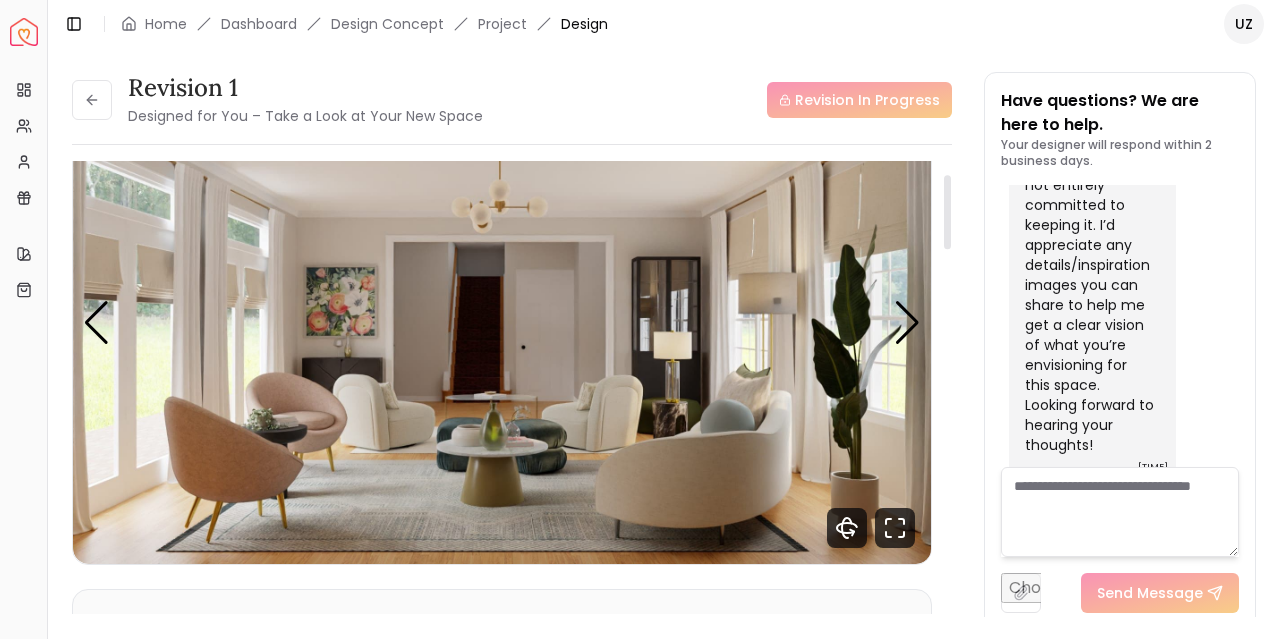 click on "Revision 1 Designed for You – Take a Look at Your New Space Revision In Progress Revision 1 Designed for You – Take a Look at Your New Space Revision In Progress Pannellum Loading... Start [FIRST] [LAST] Hi [FIRST],
I just uploaded your initial design to your customer portal! Feel free to take your time reviewing it and let me know if you have any feedback or changes you'd like to see. You may notice a few Spacejoy items in your design shopping list—they're sourced from some of your favorite retailer... Read more Wall Paints Featured in Your Design Sherwin Williams Snowbound Why Shop with Spacejoy? Shopping through Spacejoy isn’t just convenient — it’s smarter. Here’s why: One Cart, All Brands Our concierge places your orders across all retailers—no juggling multiple accounts. Track Everything, In One Place Monitor all your orders from different brands in your Spacejoy dashboard. Returns? Refunds? Relax. We manage returns and refunds with retailers so you don’t have to. Price Match Guarantee" at bounding box center (664, 332) 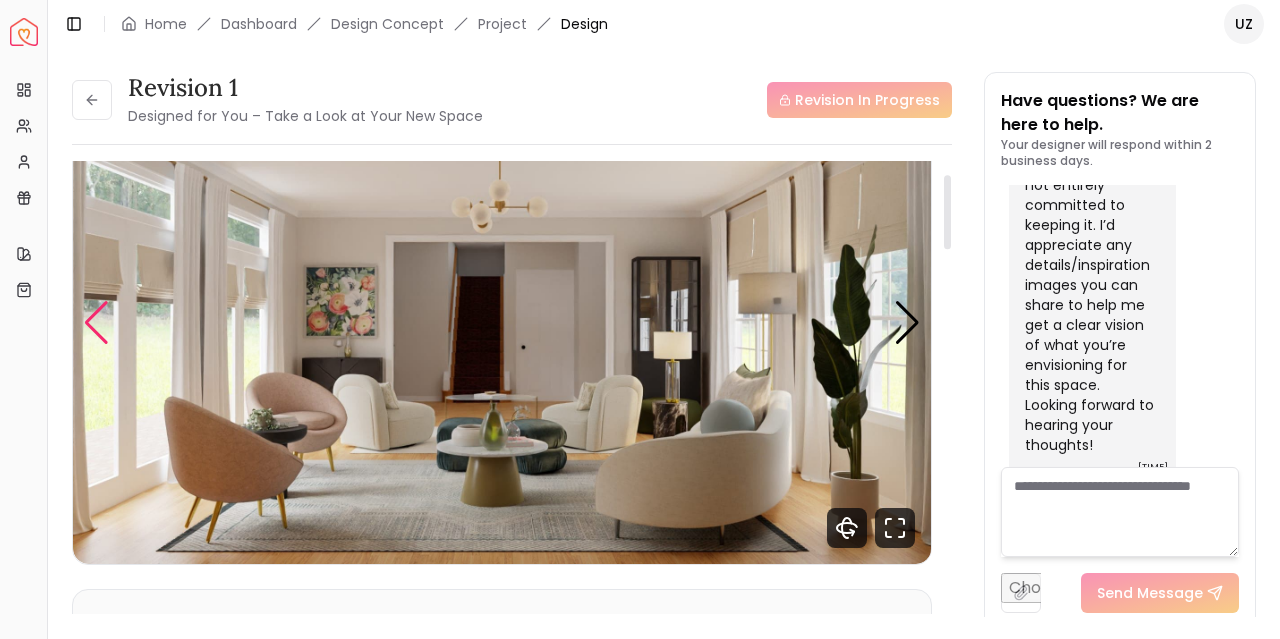 click at bounding box center [96, 323] 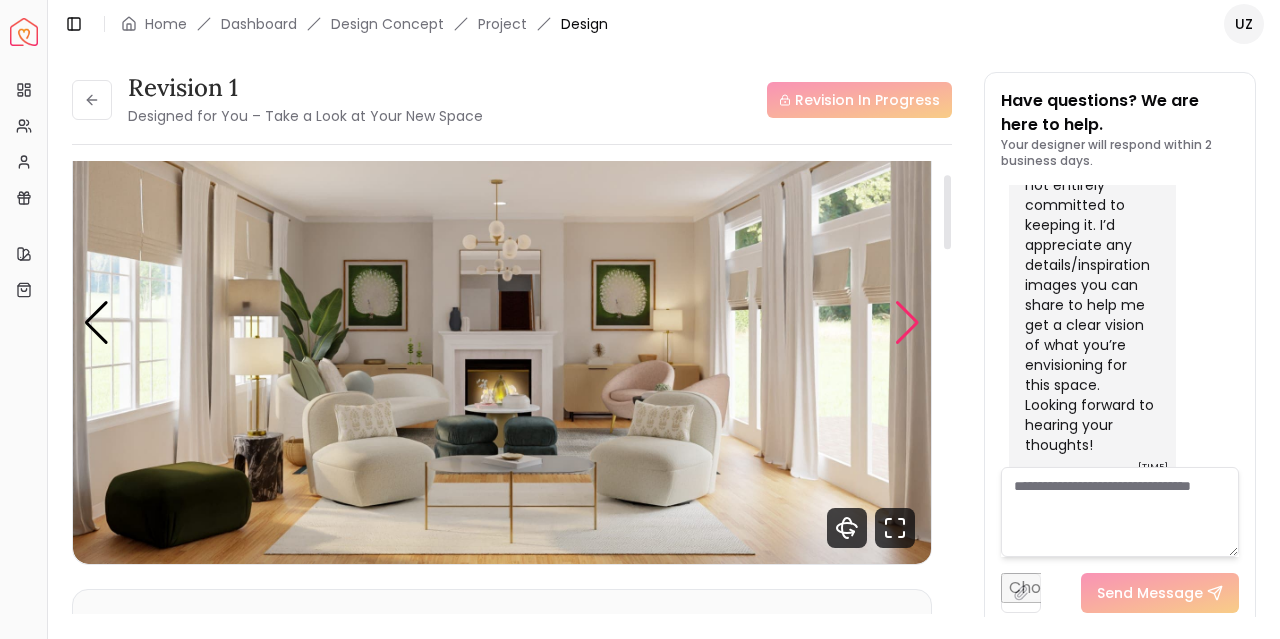 click at bounding box center (907, 323) 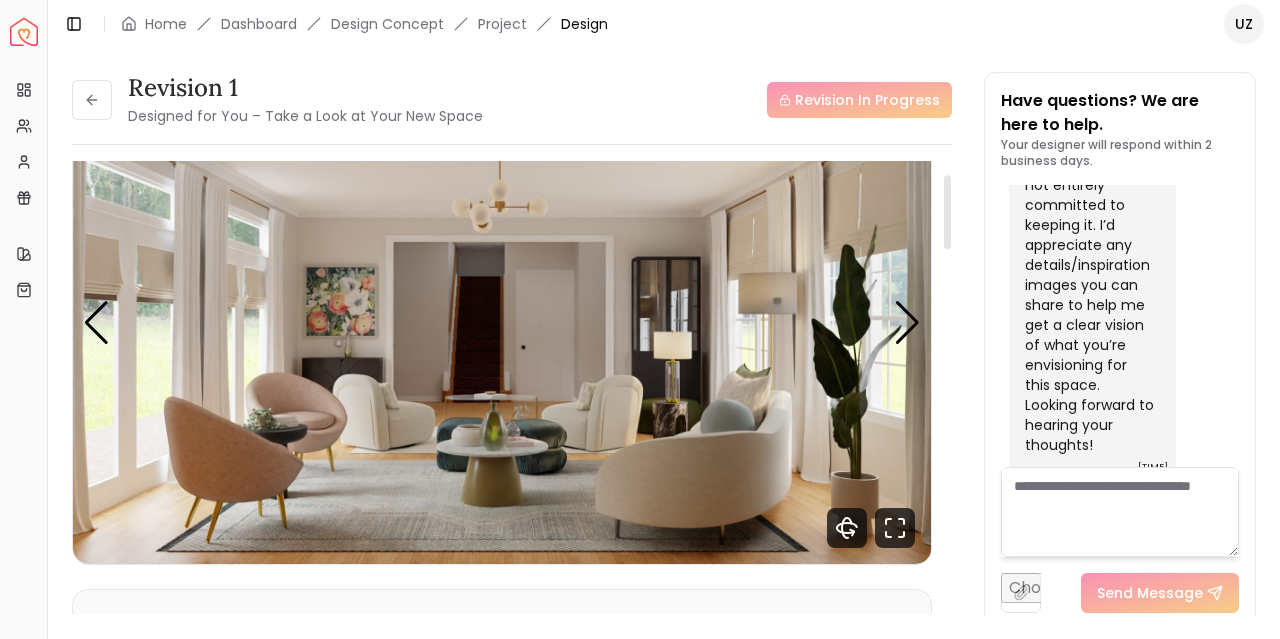 click at bounding box center [502, 322] 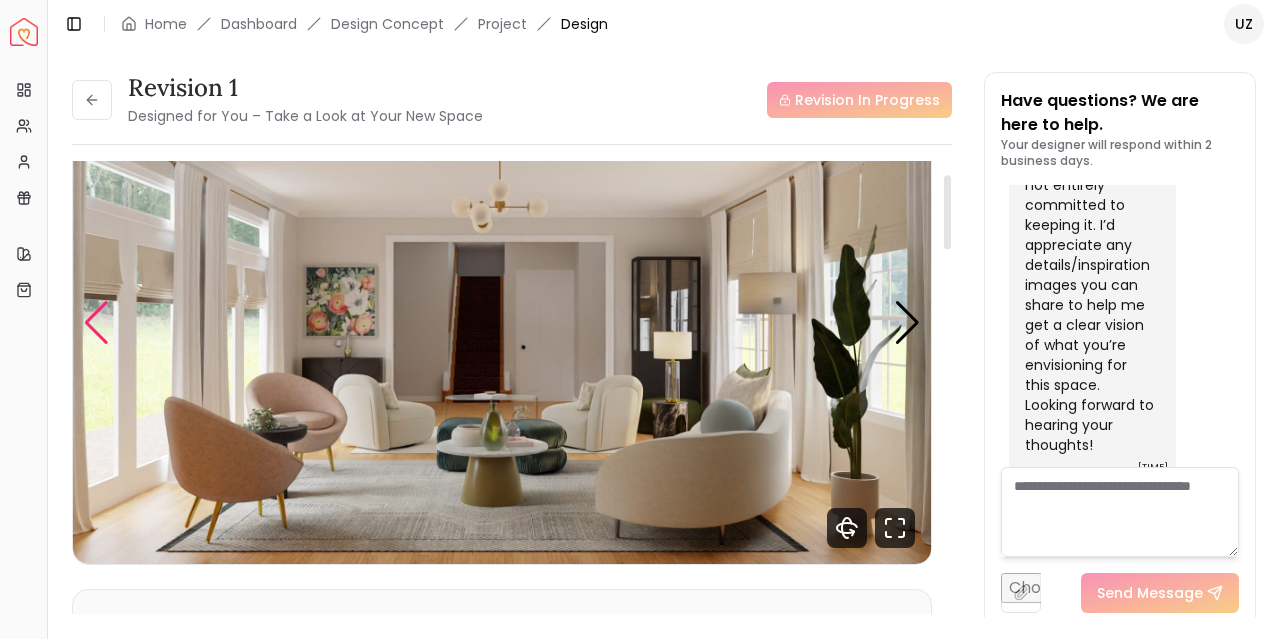 click at bounding box center (96, 323) 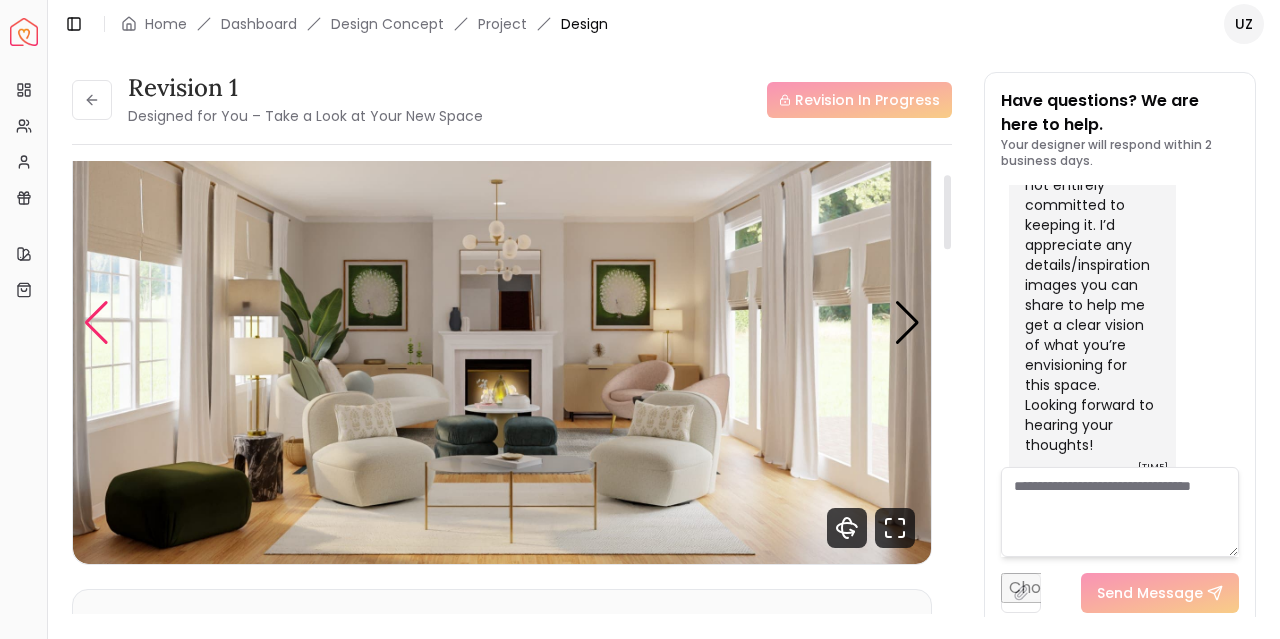 click at bounding box center (96, 323) 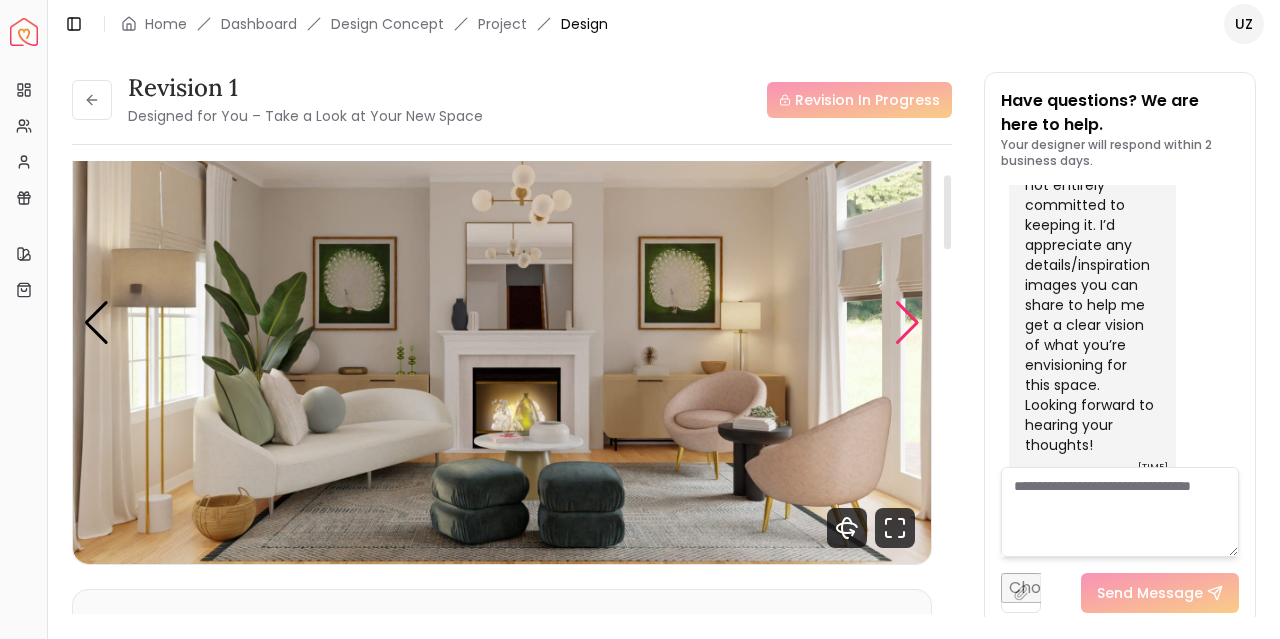 click at bounding box center [907, 323] 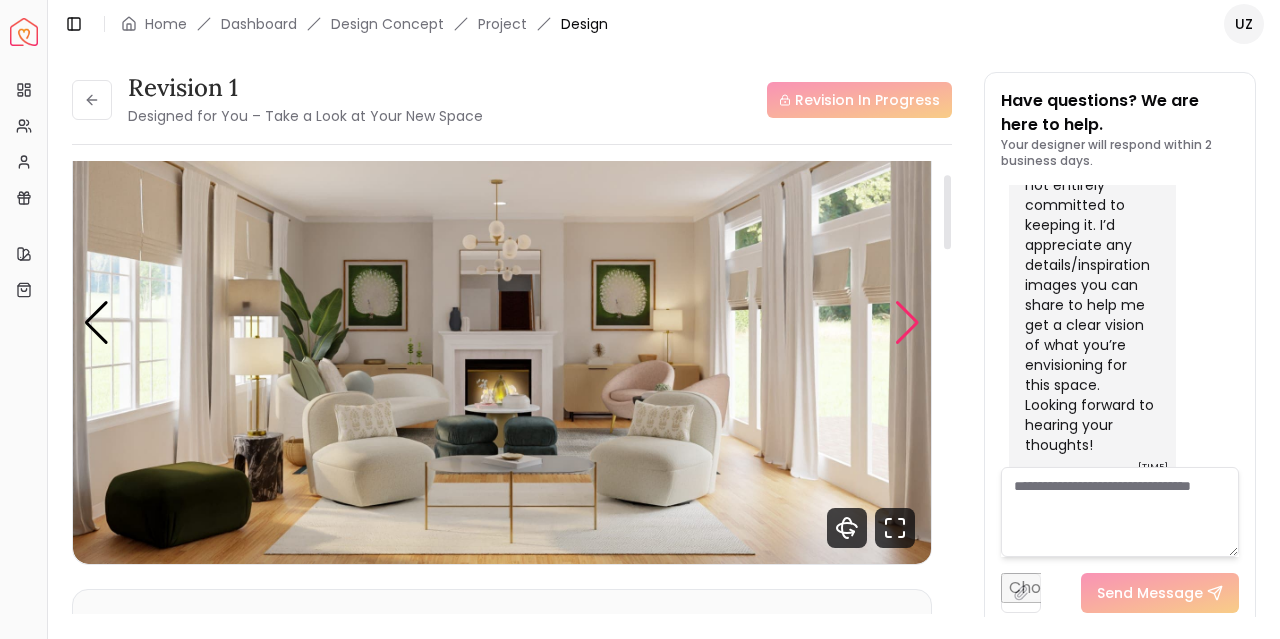 click at bounding box center [907, 323] 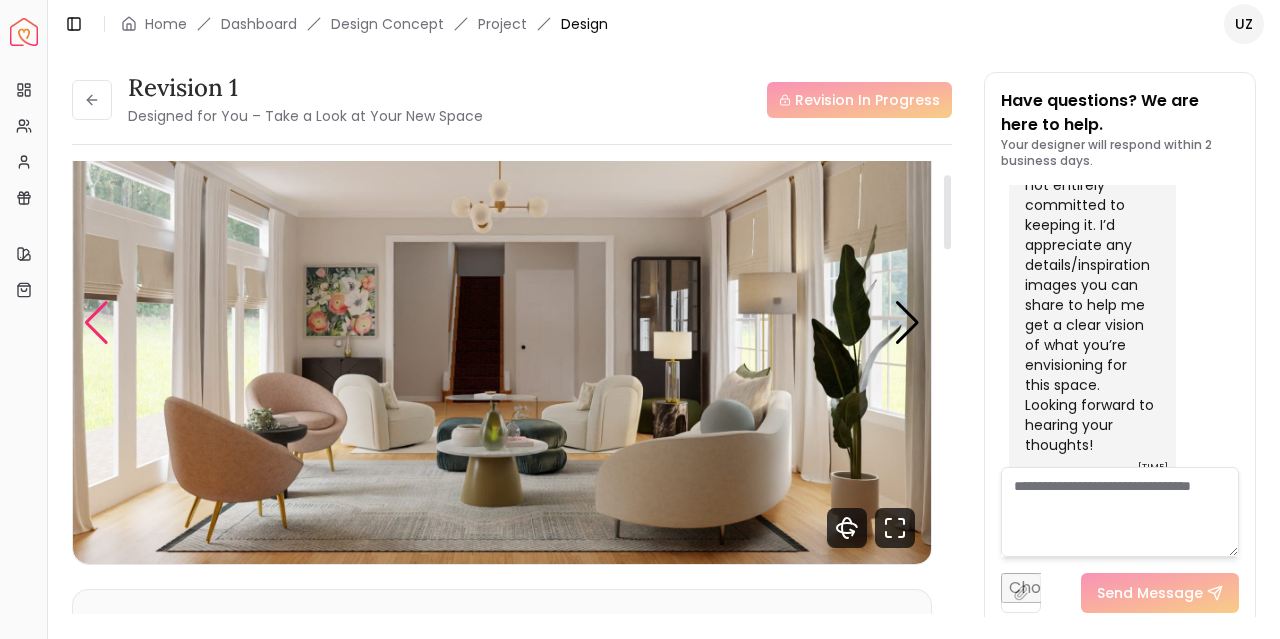 click at bounding box center (96, 323) 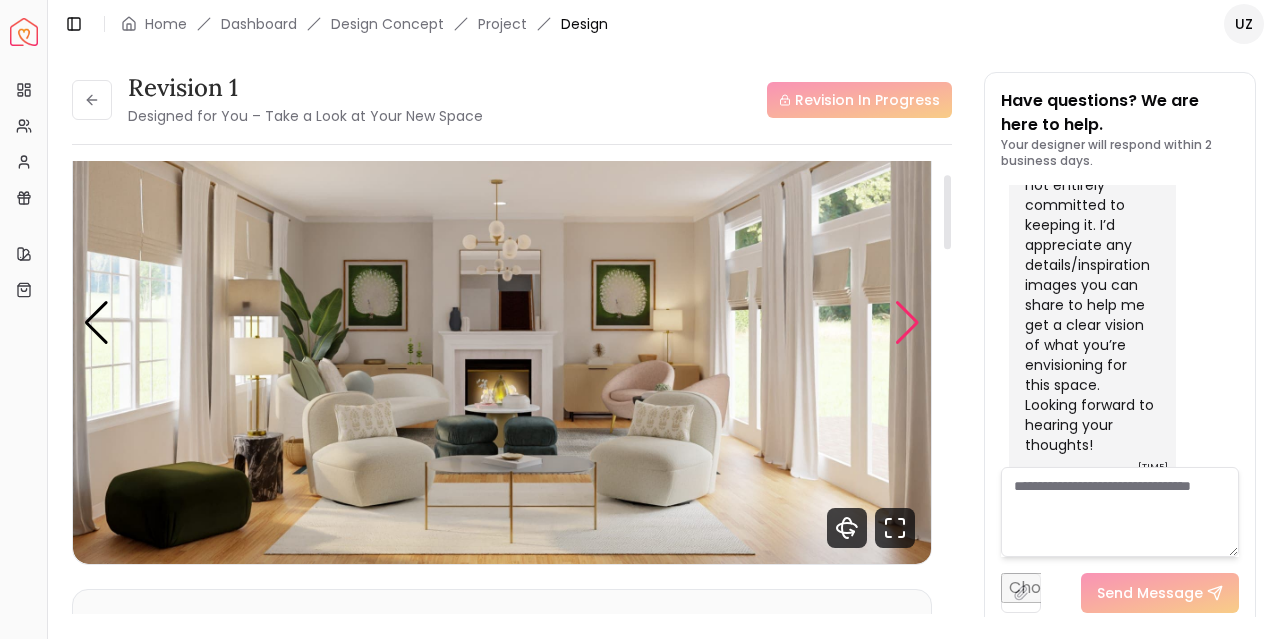 click at bounding box center [907, 323] 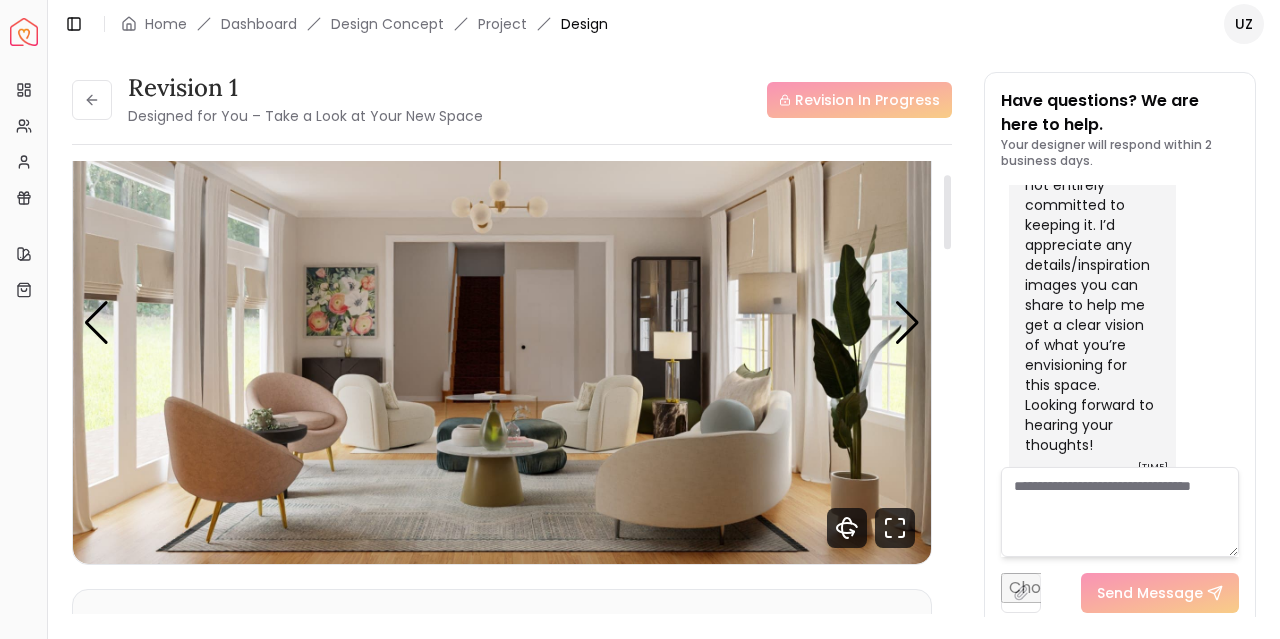 click at bounding box center (502, 322) 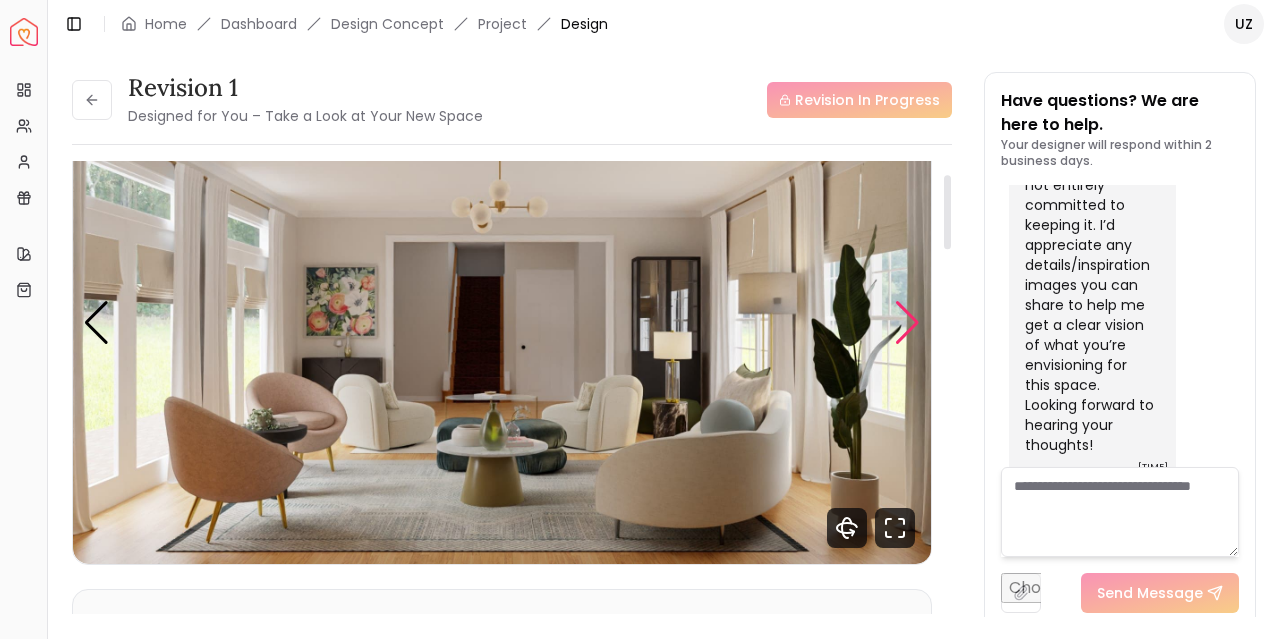 click at bounding box center [907, 323] 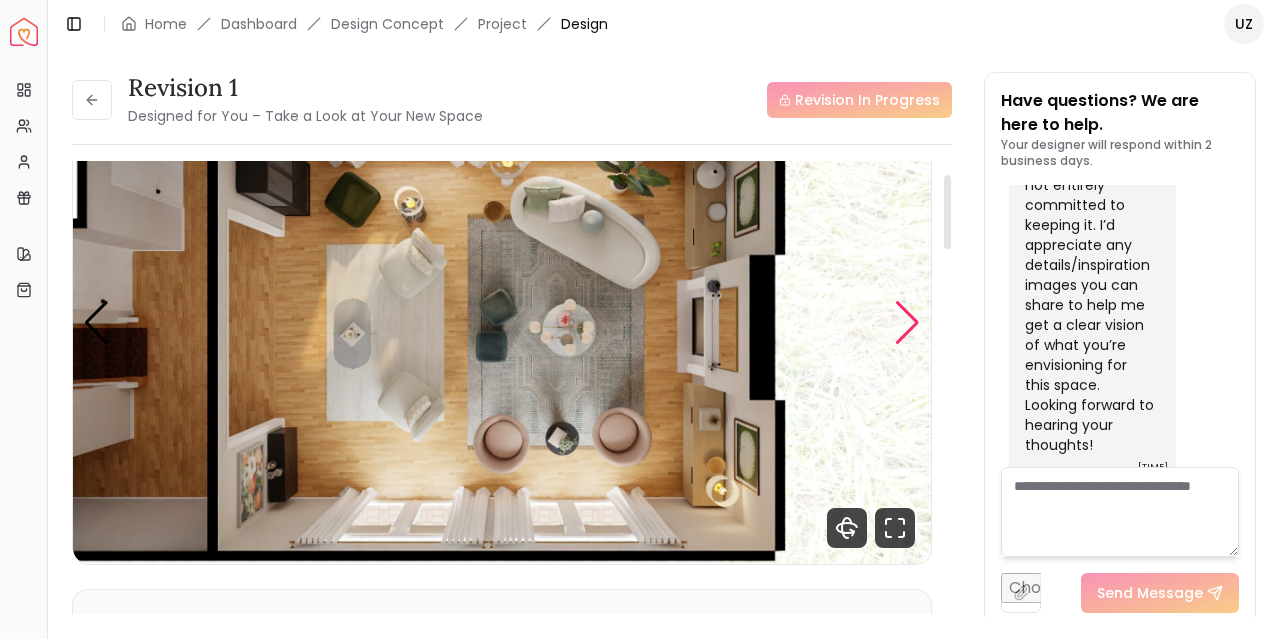 click at bounding box center [907, 323] 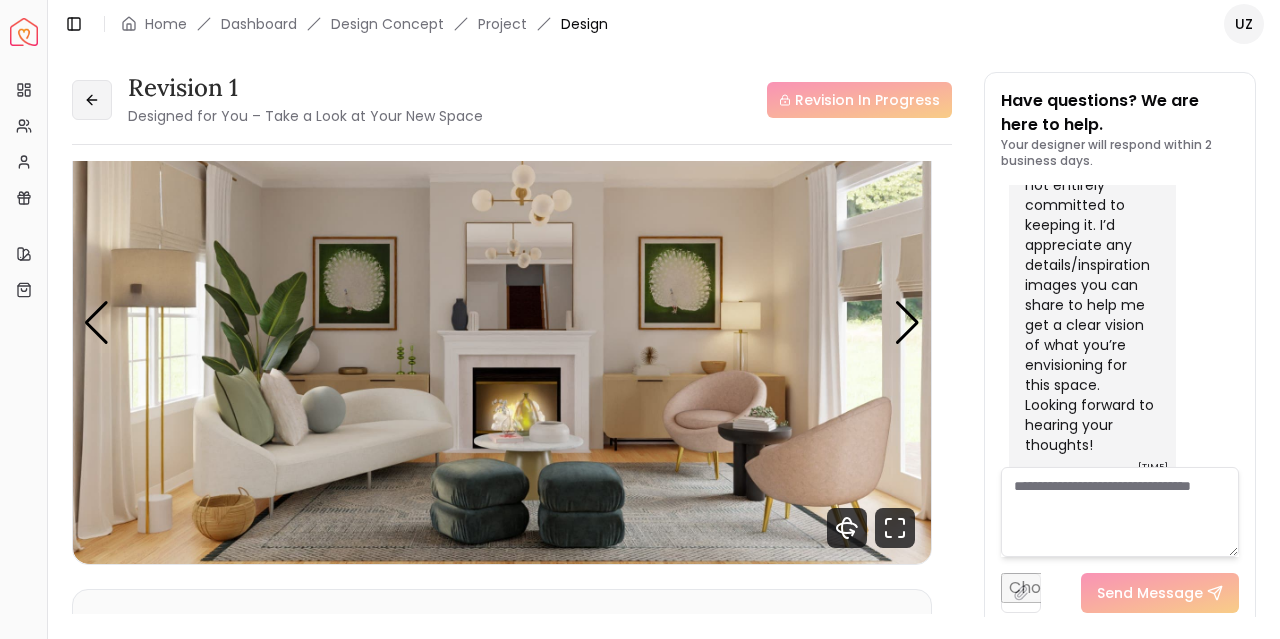click 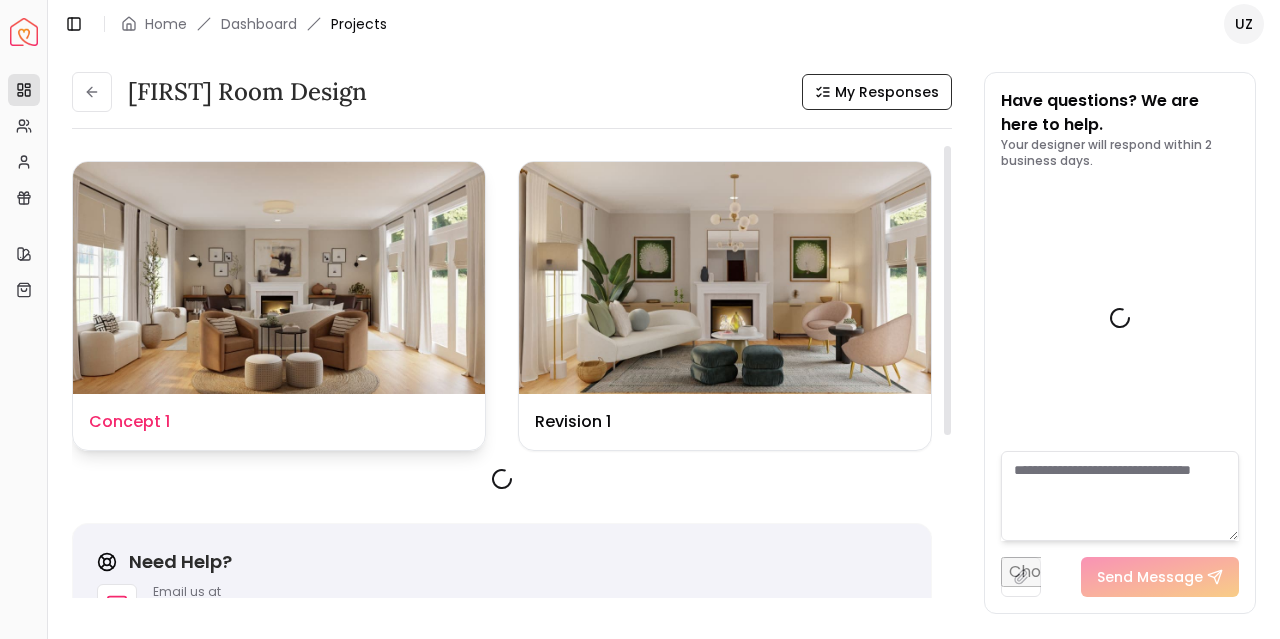 scroll, scrollTop: 776, scrollLeft: 0, axis: vertical 